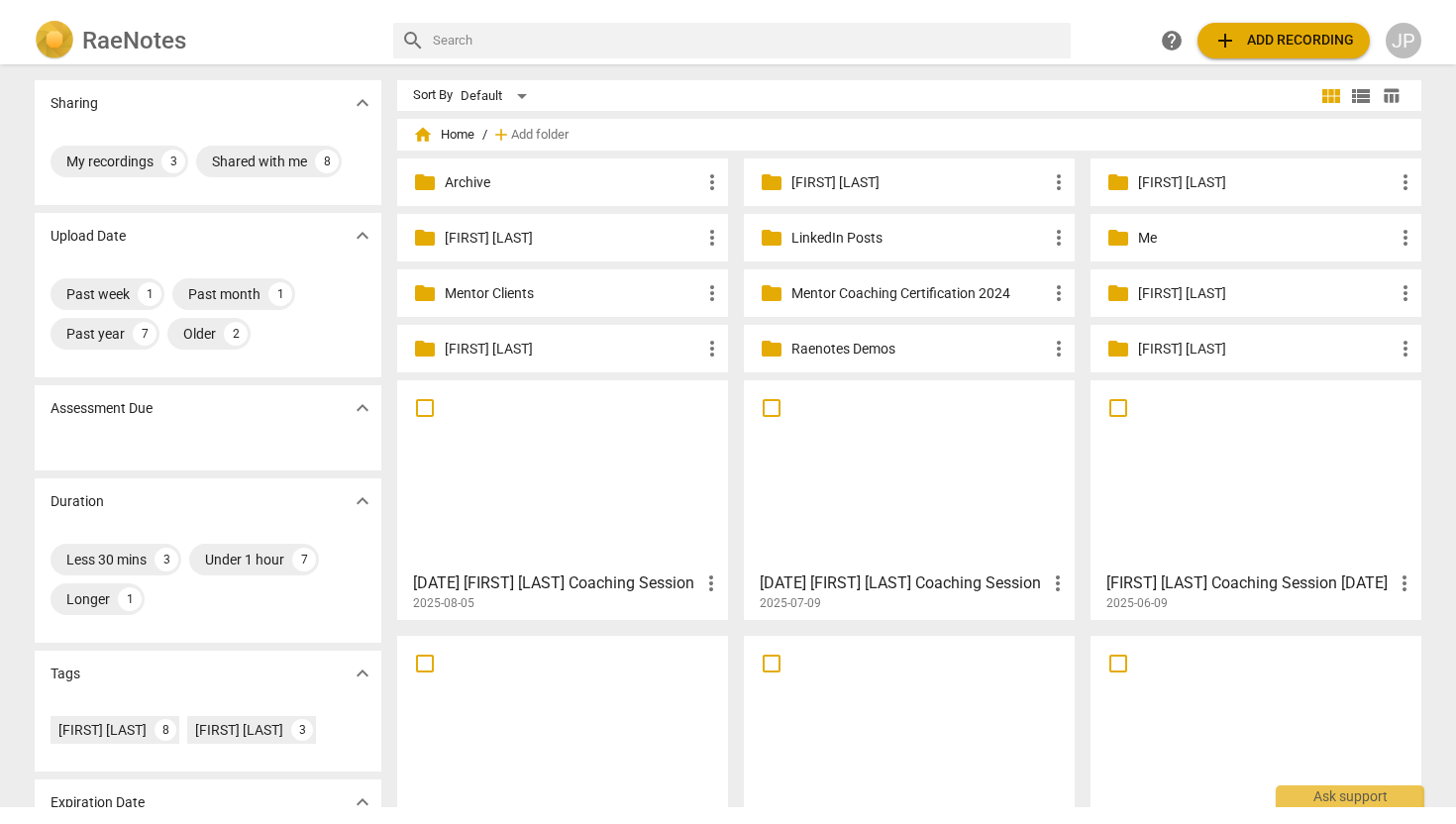 scroll, scrollTop: 0, scrollLeft: 0, axis: both 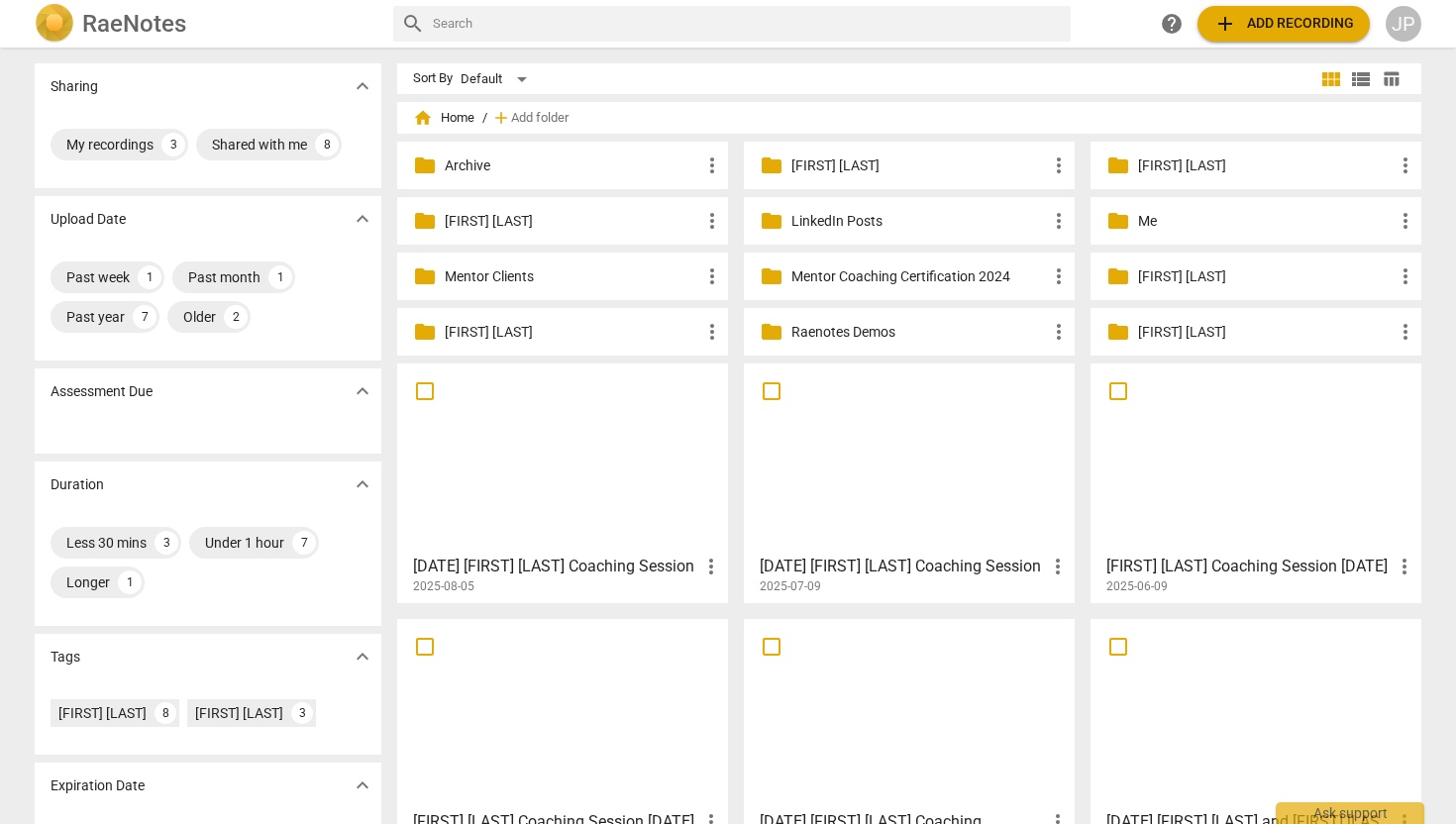 click on "folder" at bounding box center [1118, 221] 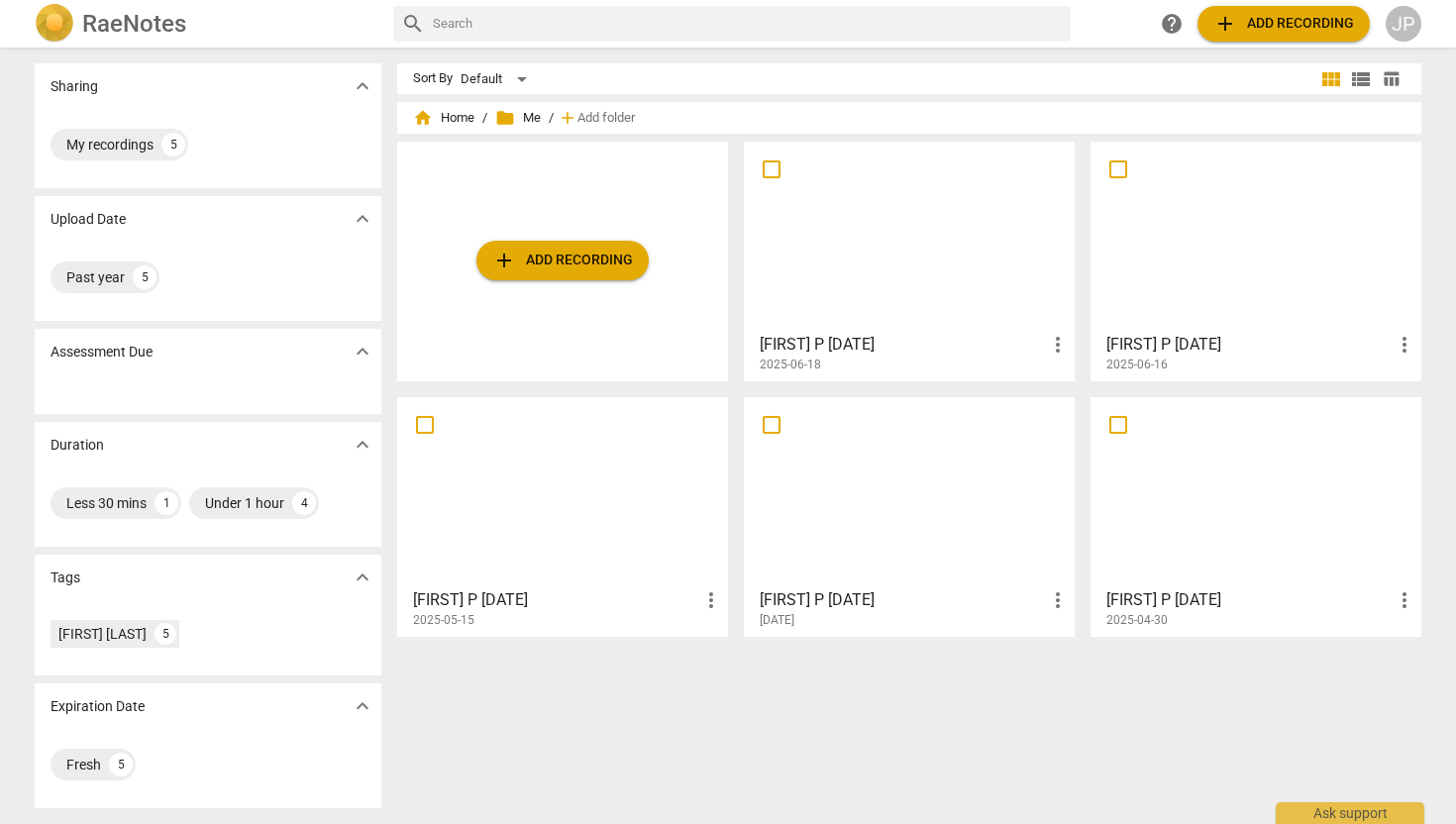 click on "add   Add recording" at bounding box center [563, 260] 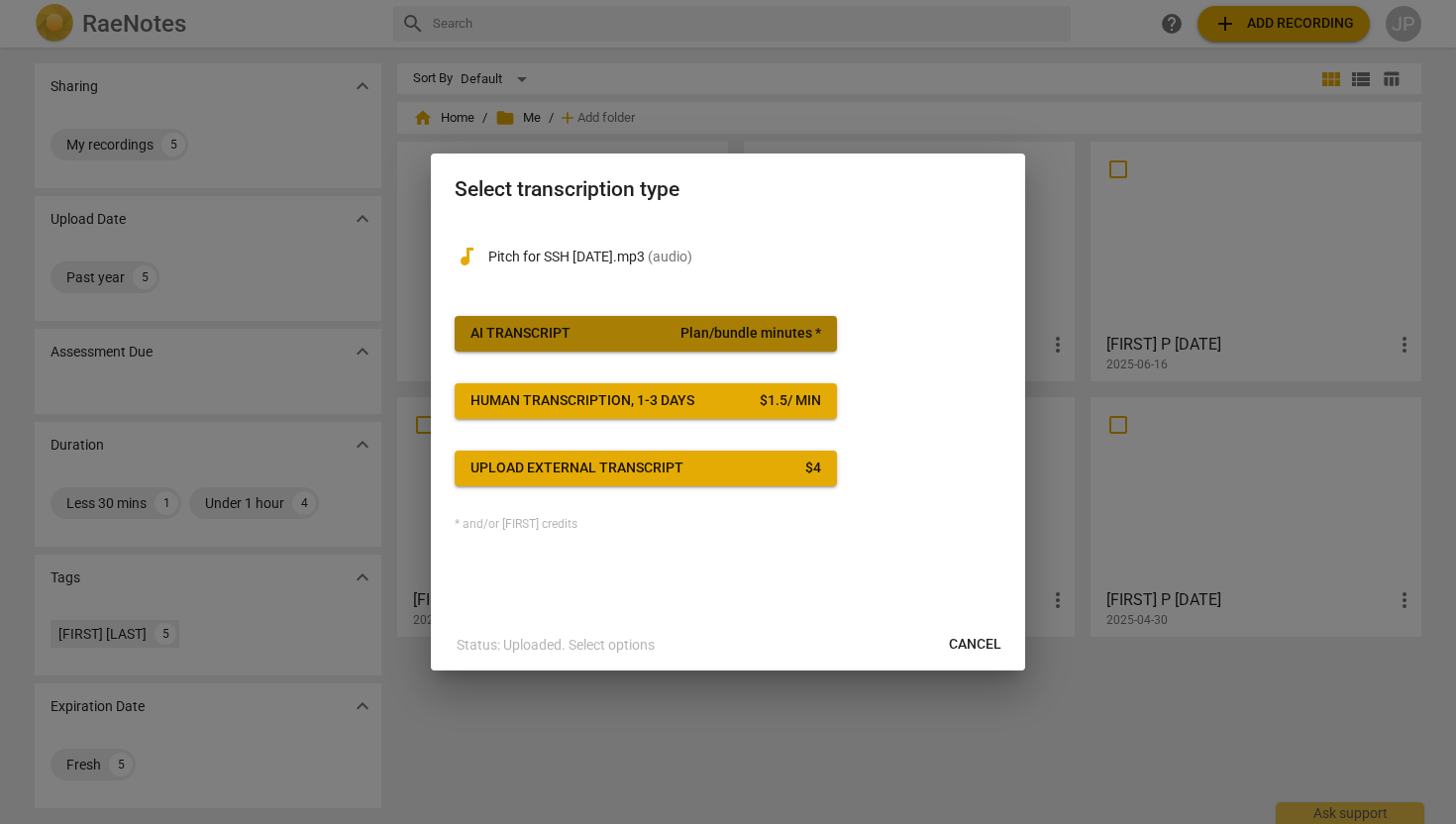 click on "AI Transcript Plan/bundle minutes *" at bounding box center [646, 334] 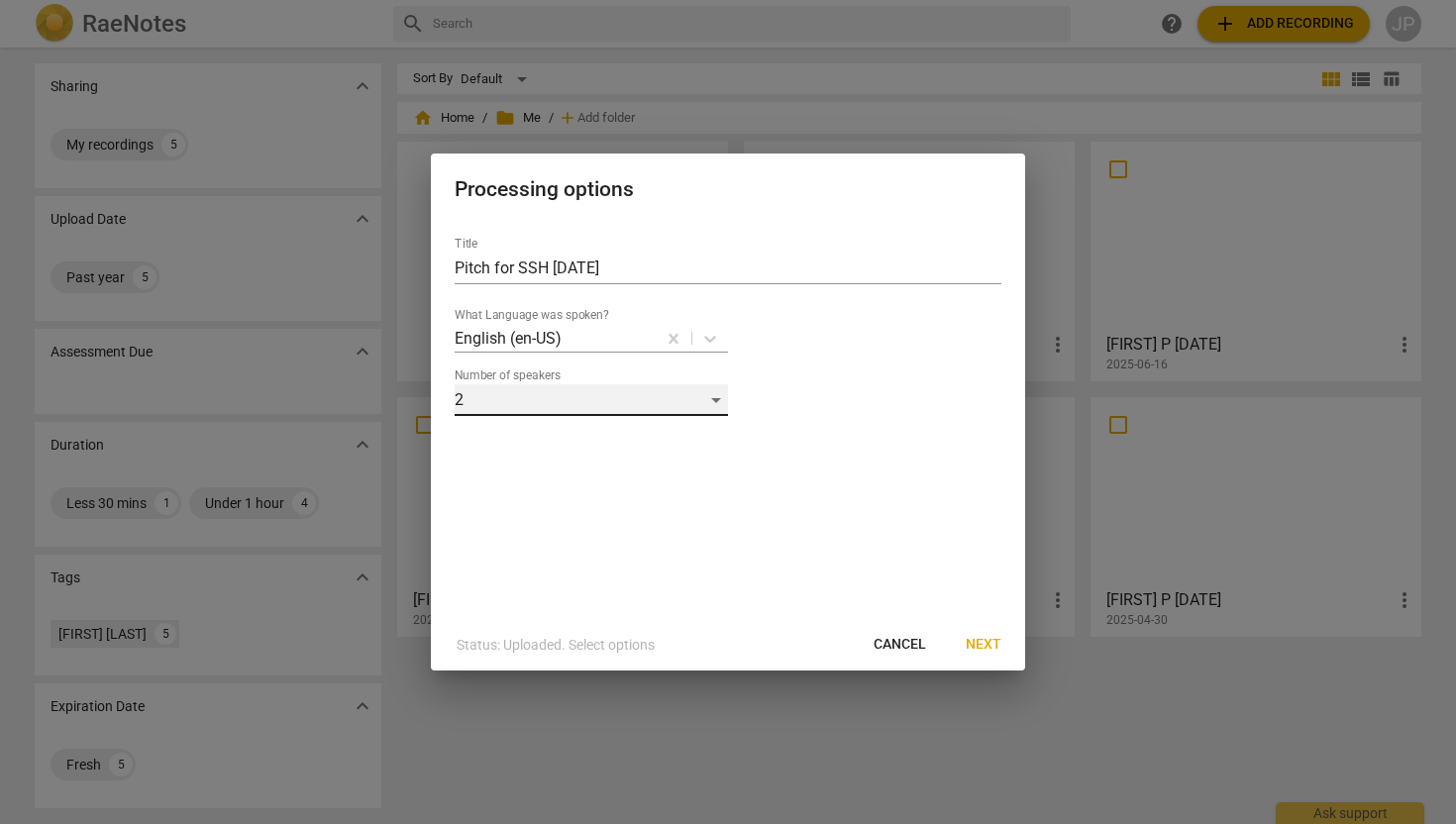 click on "2" at bounding box center (591, 400) 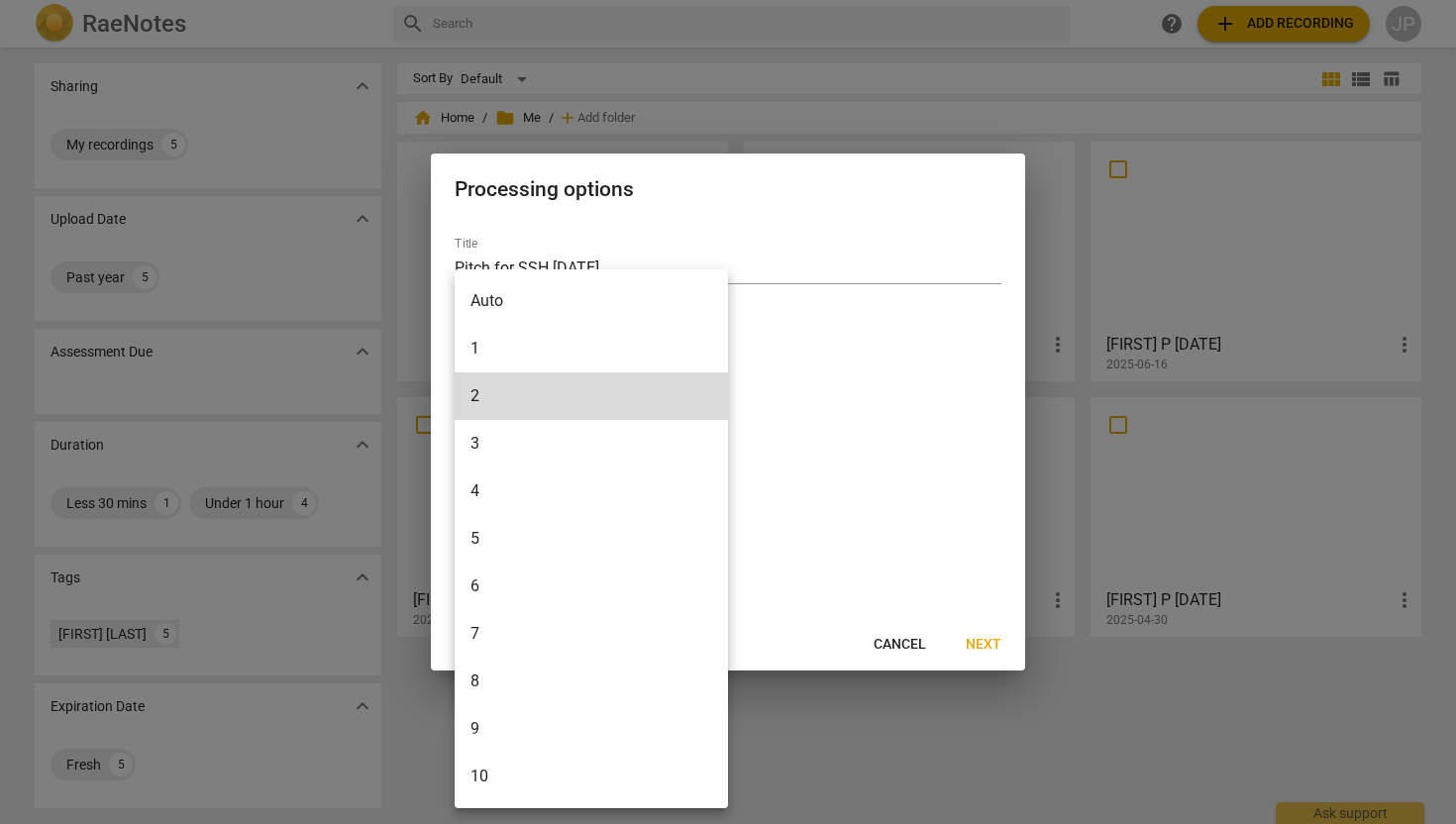 click on "1" at bounding box center (591, 349) 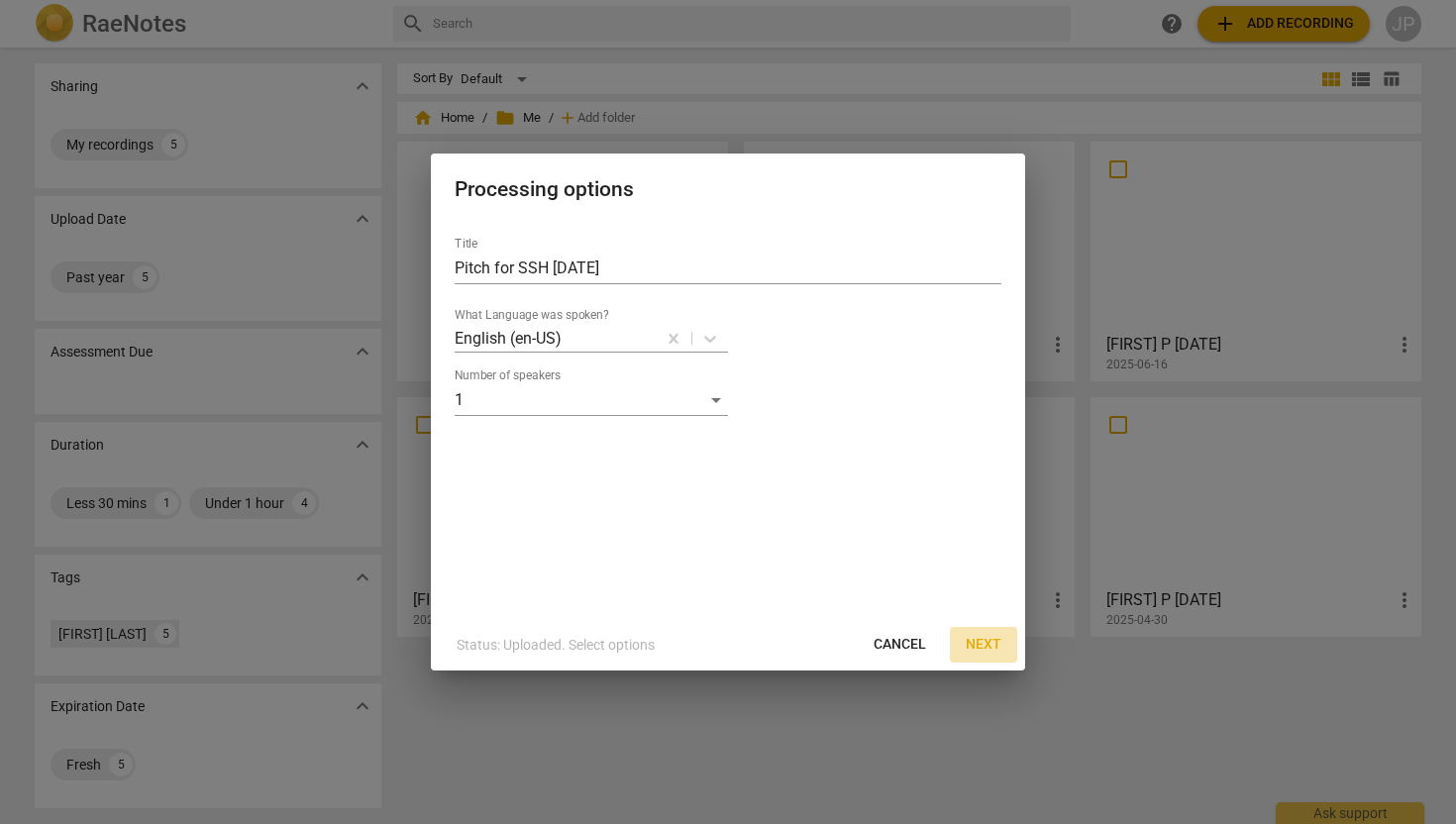 click on "Next" at bounding box center [984, 645] 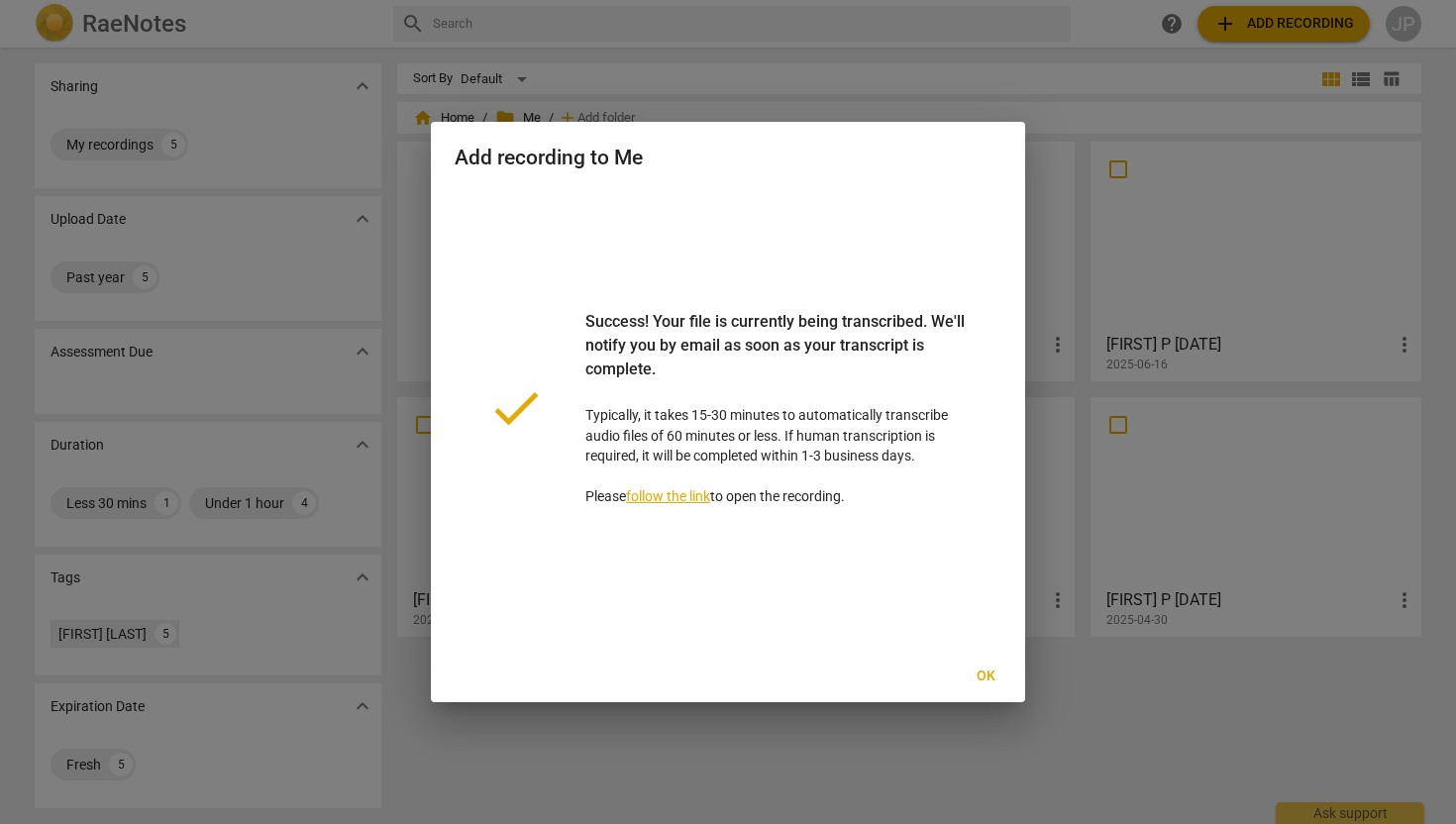 click on "Ok" at bounding box center [986, 676] 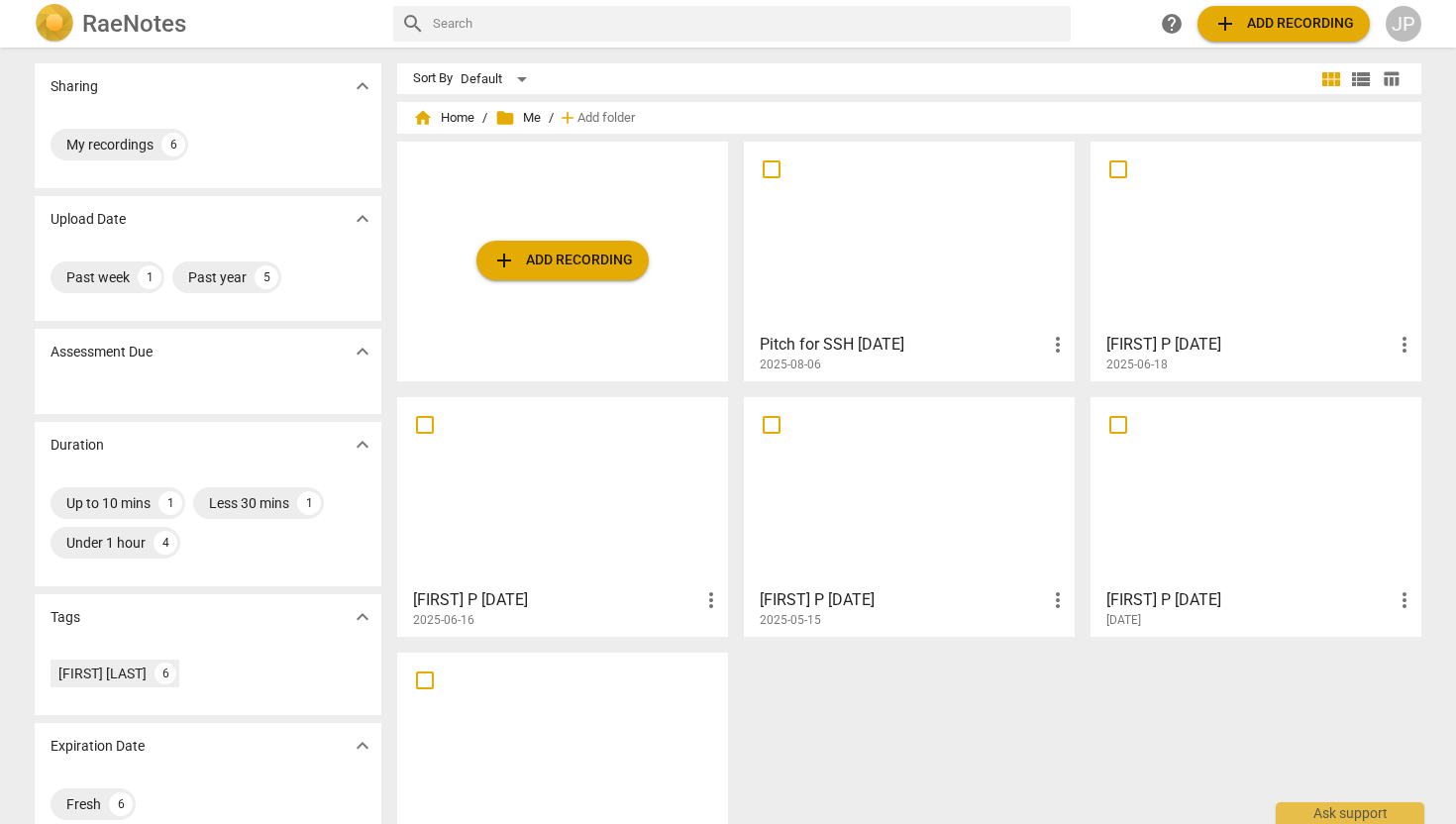 type 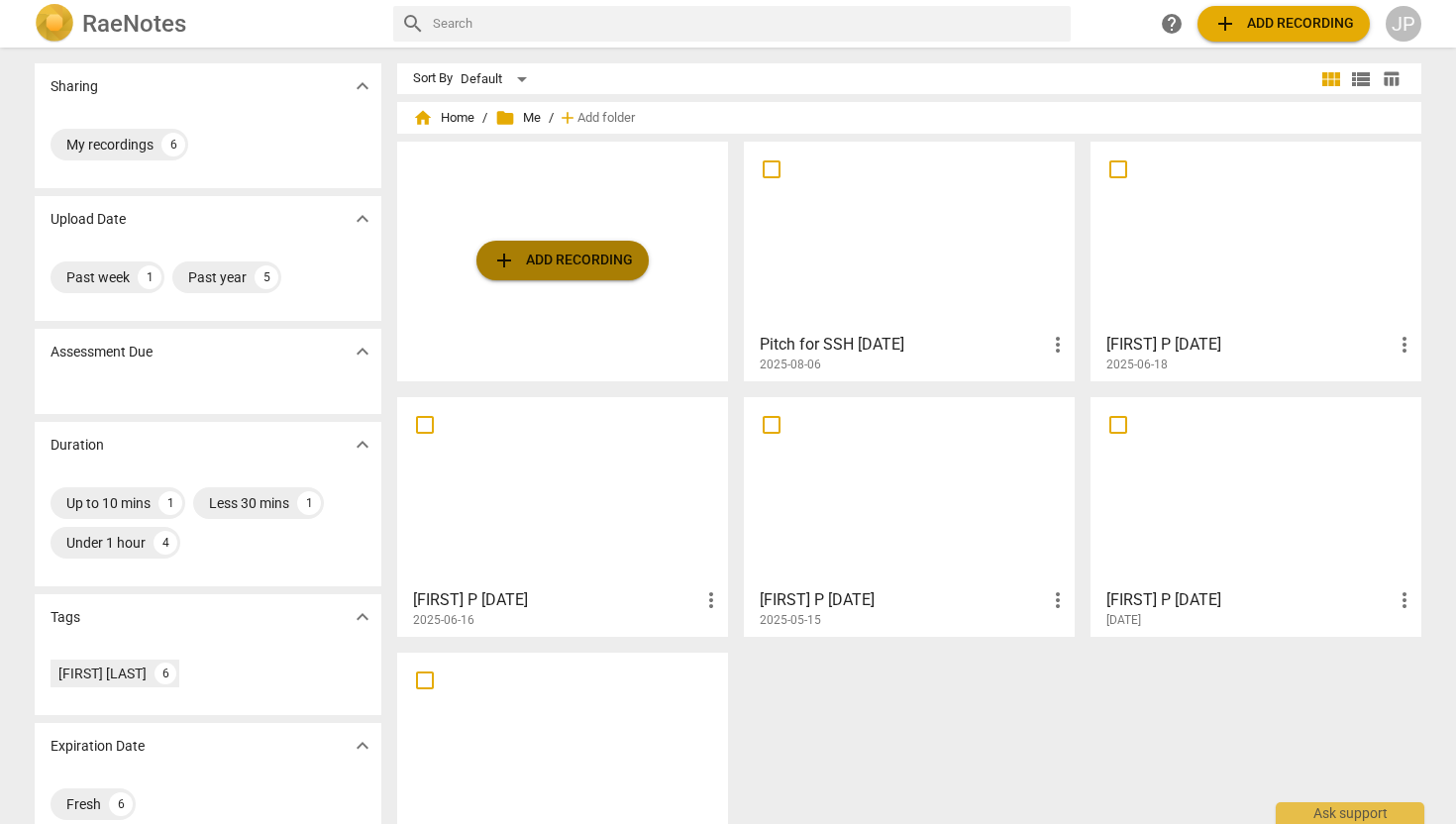 click on "add   Add recording" at bounding box center [563, 260] 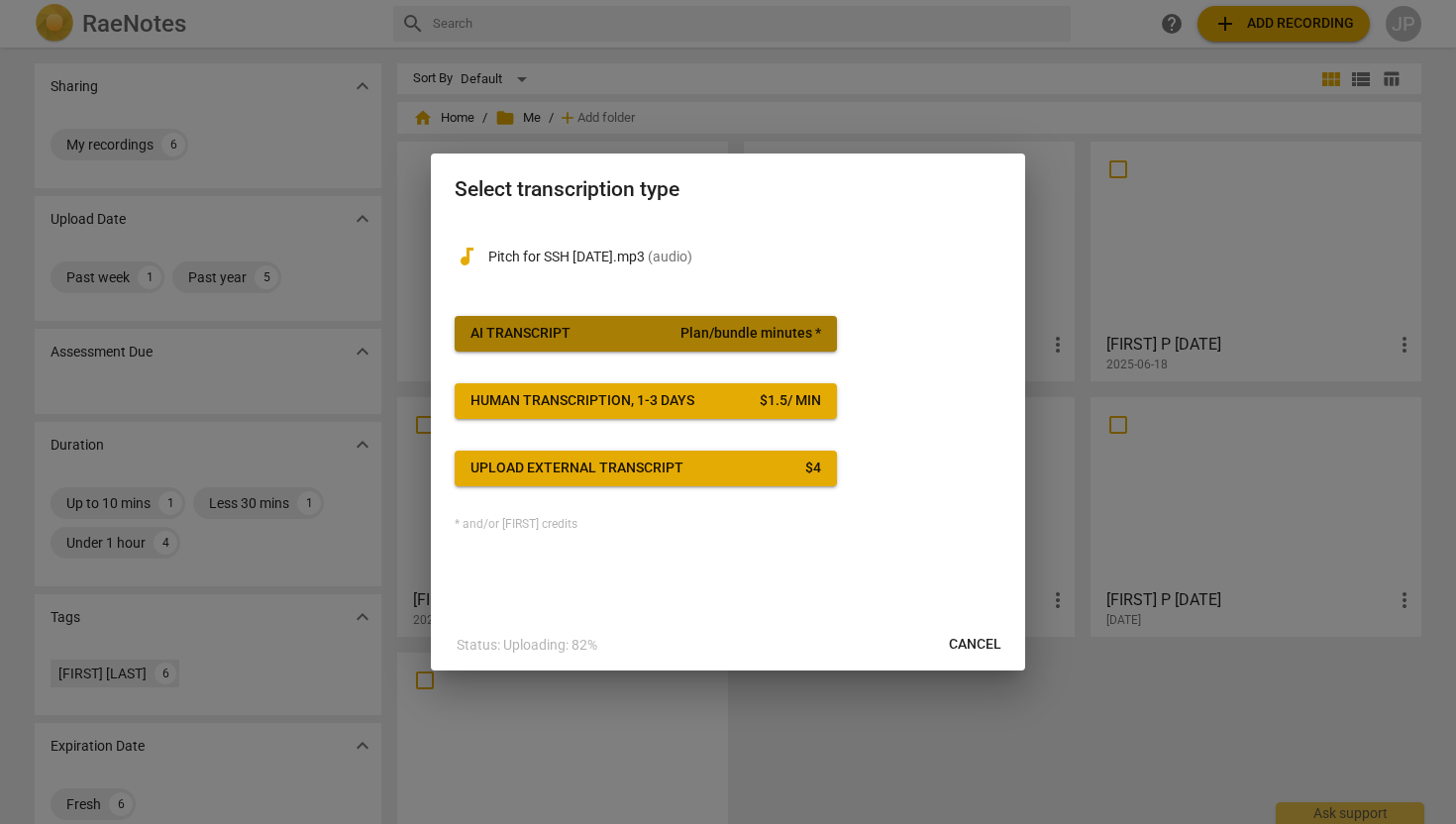 click on "AI Transcript" at bounding box center (520, 334) 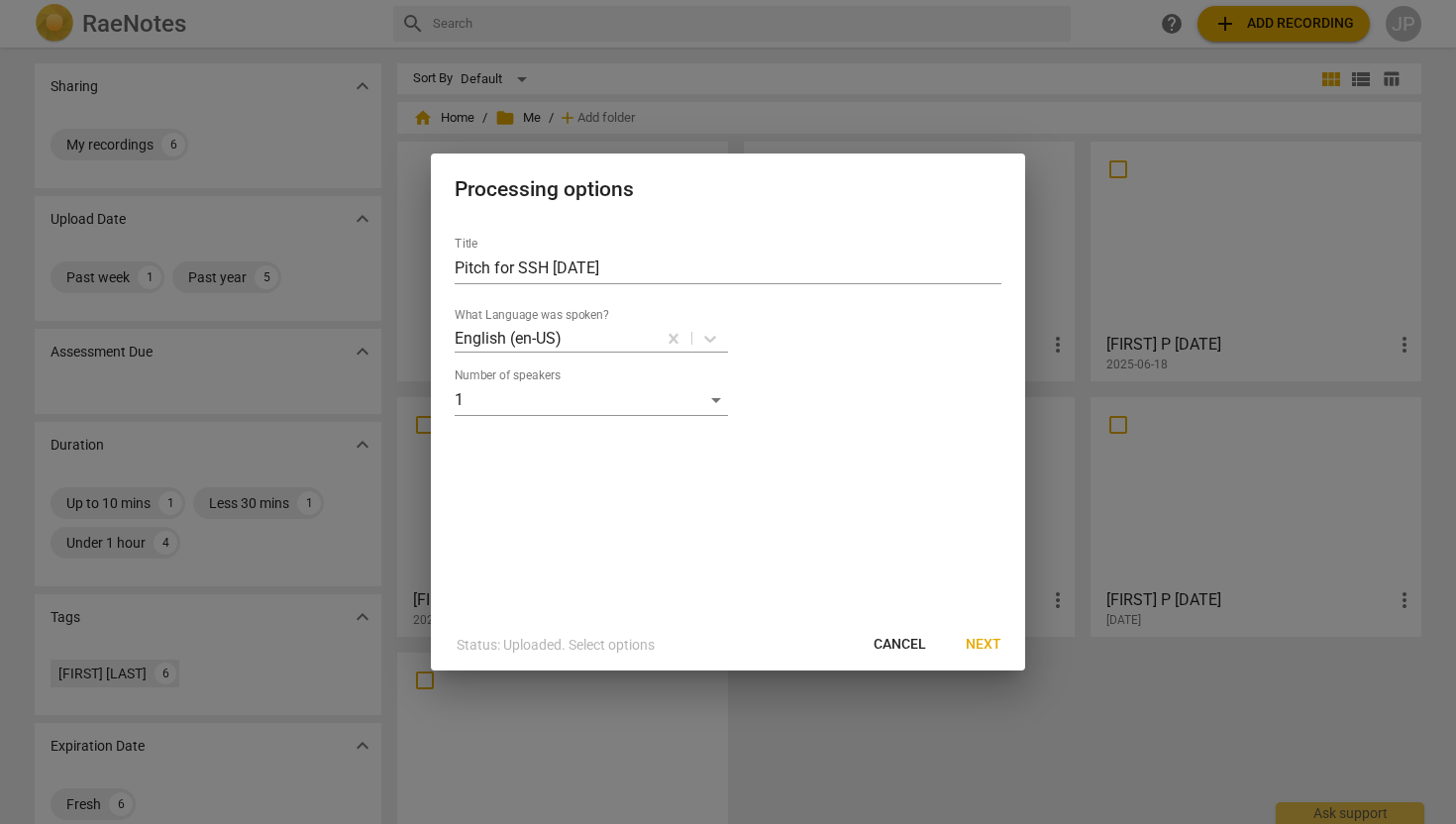 click on "Next" at bounding box center (984, 645) 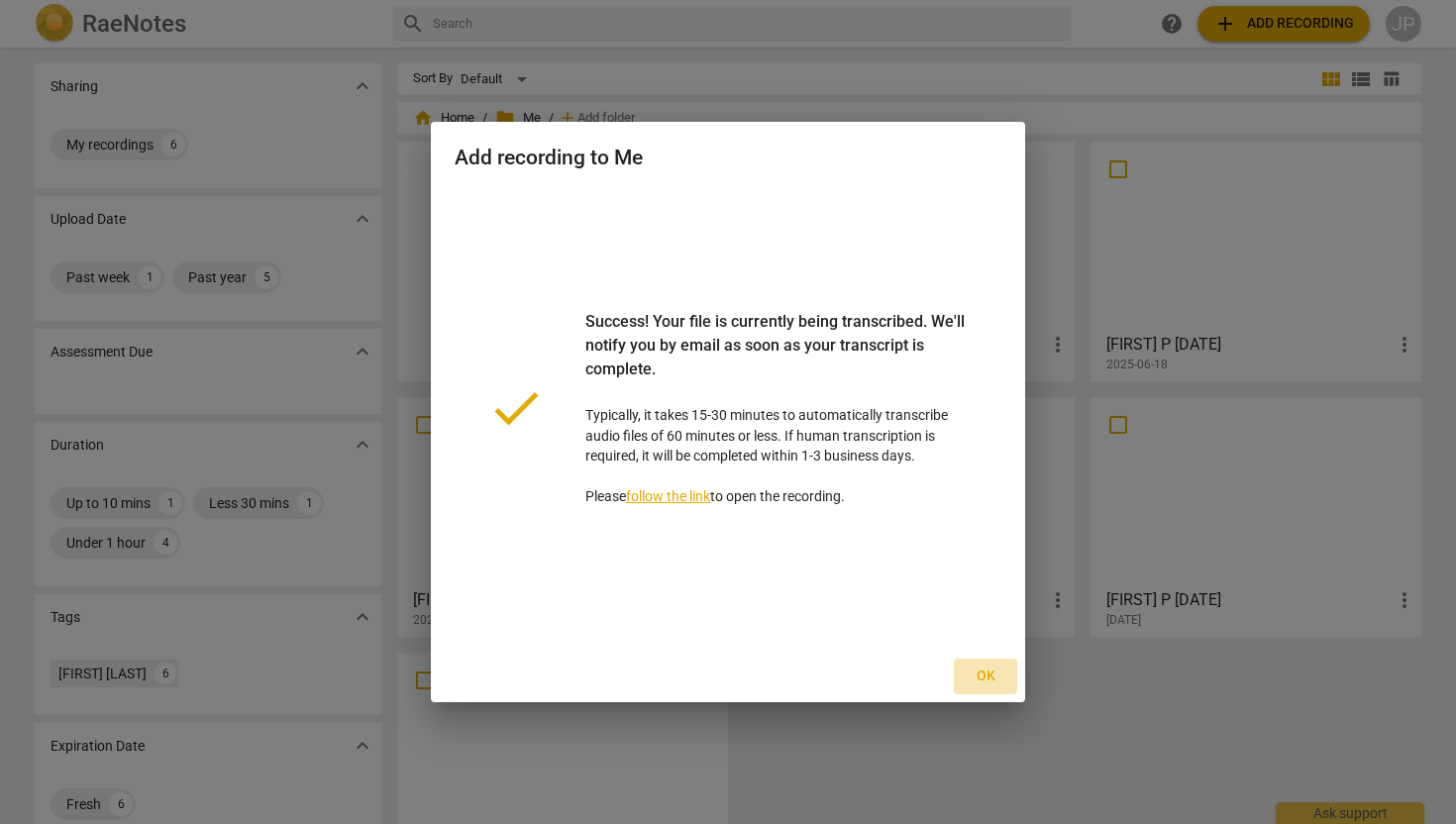 click on "Ok" at bounding box center (986, 676) 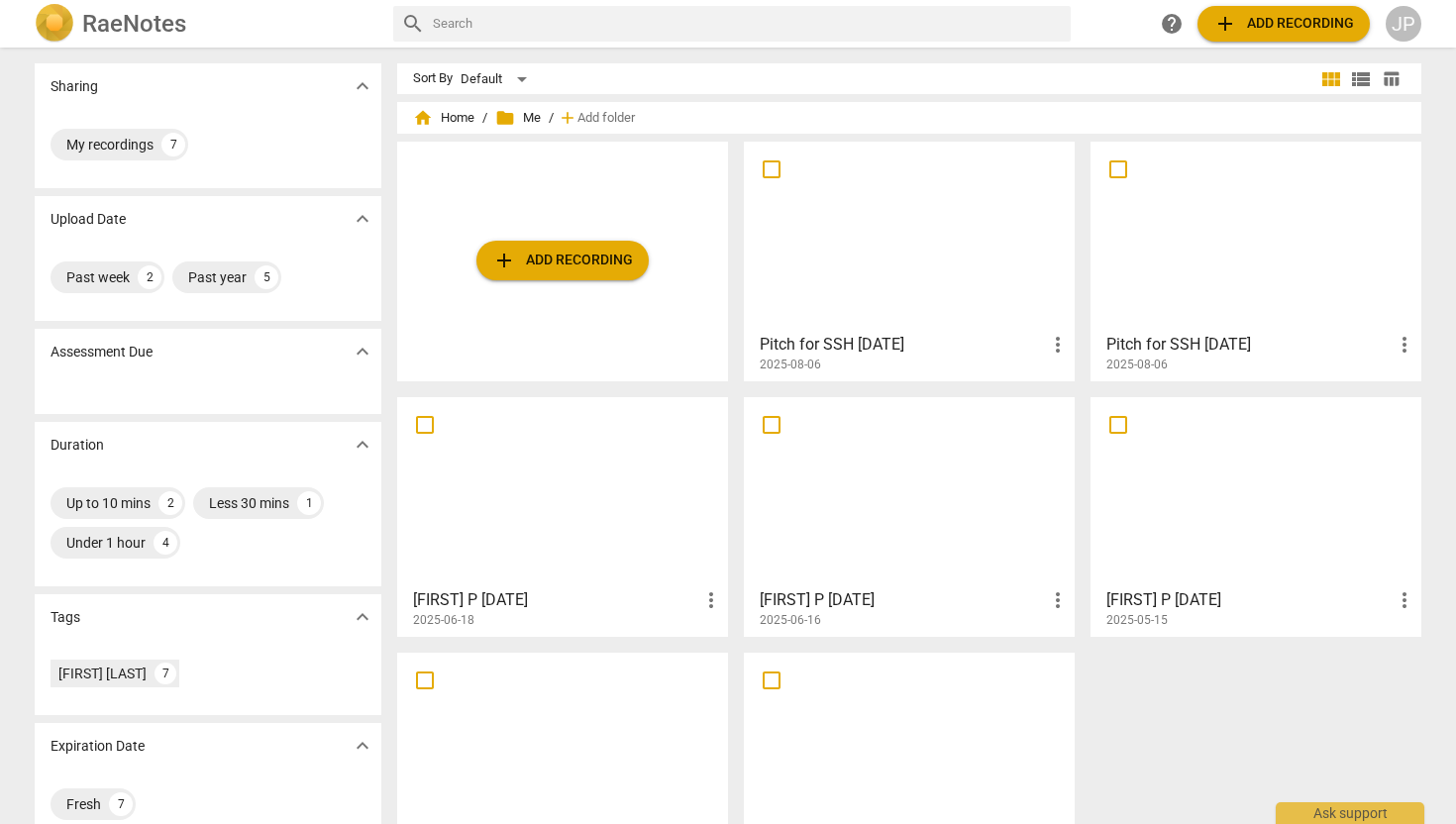 click at bounding box center [1256, 236] 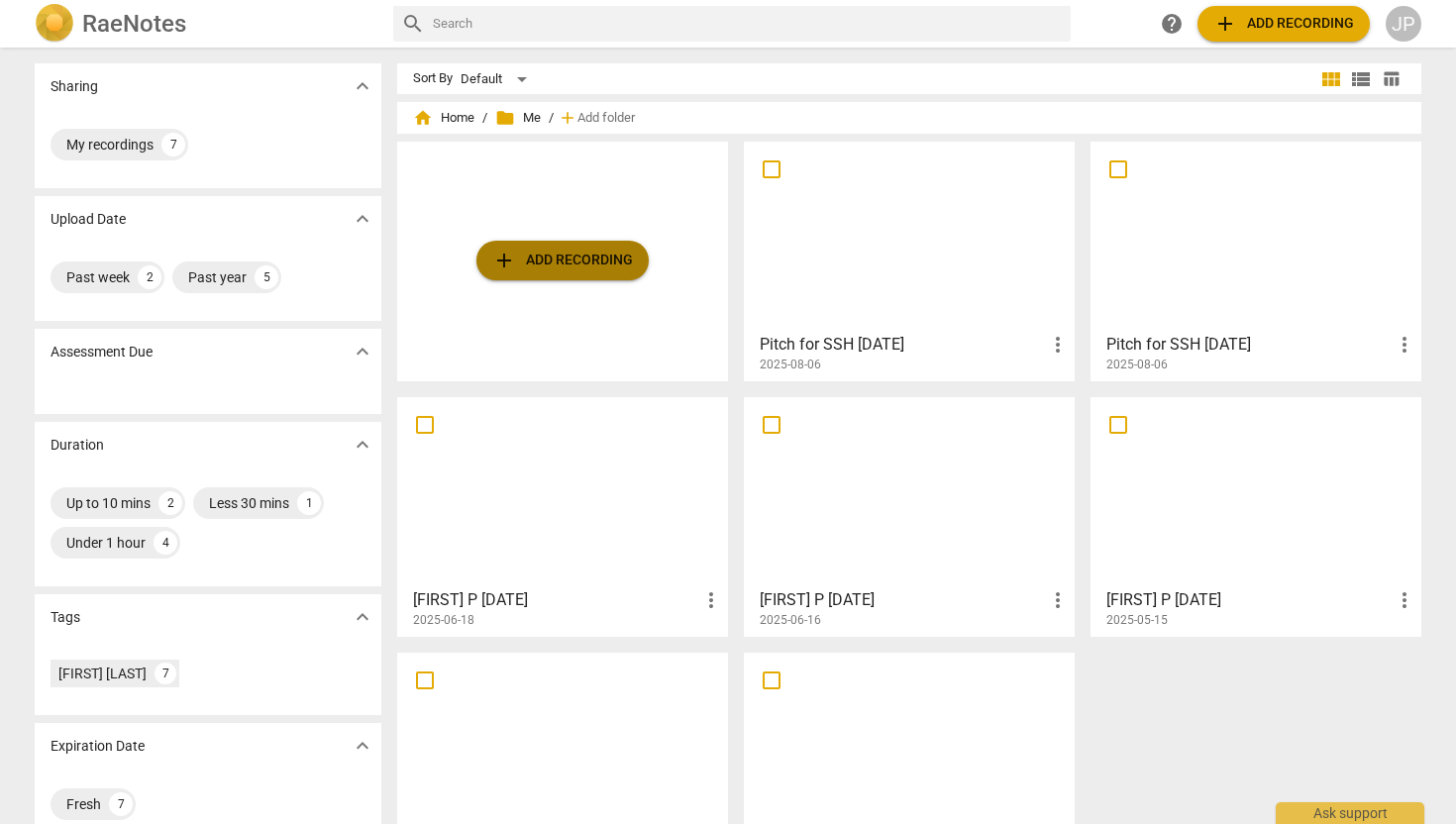 click on "add   Add recording" at bounding box center (563, 260) 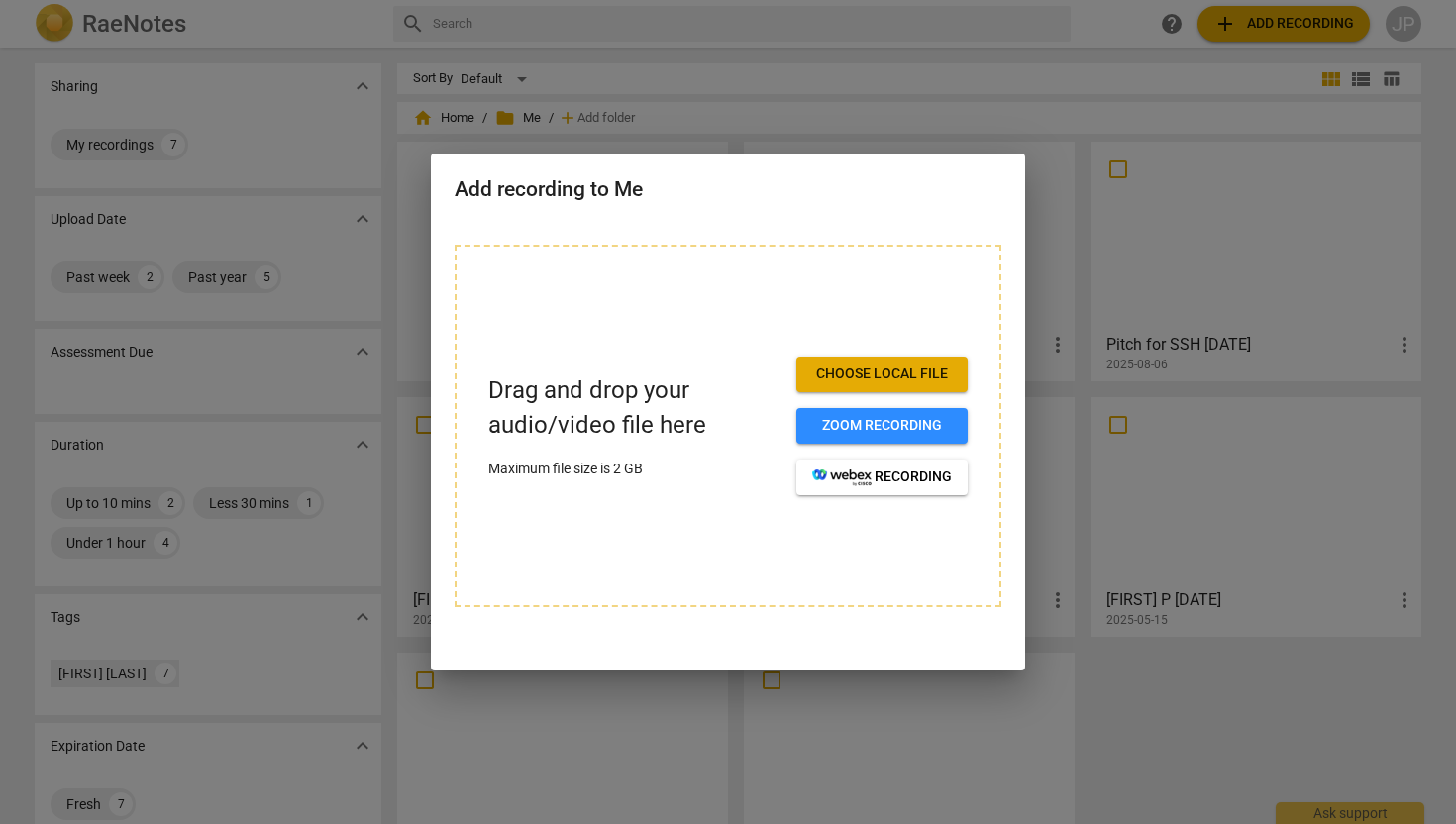 click at bounding box center [728, 412] 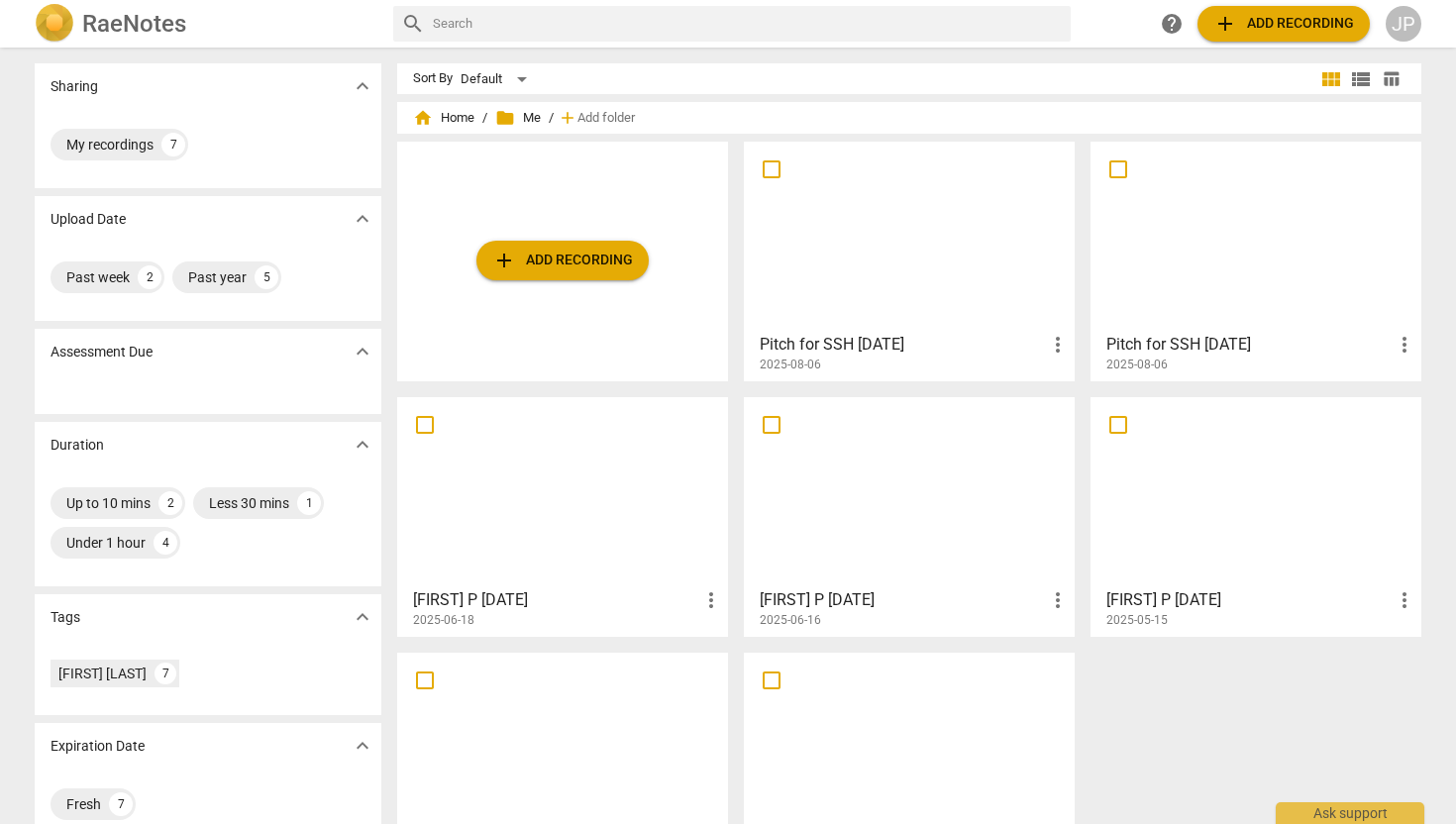 type 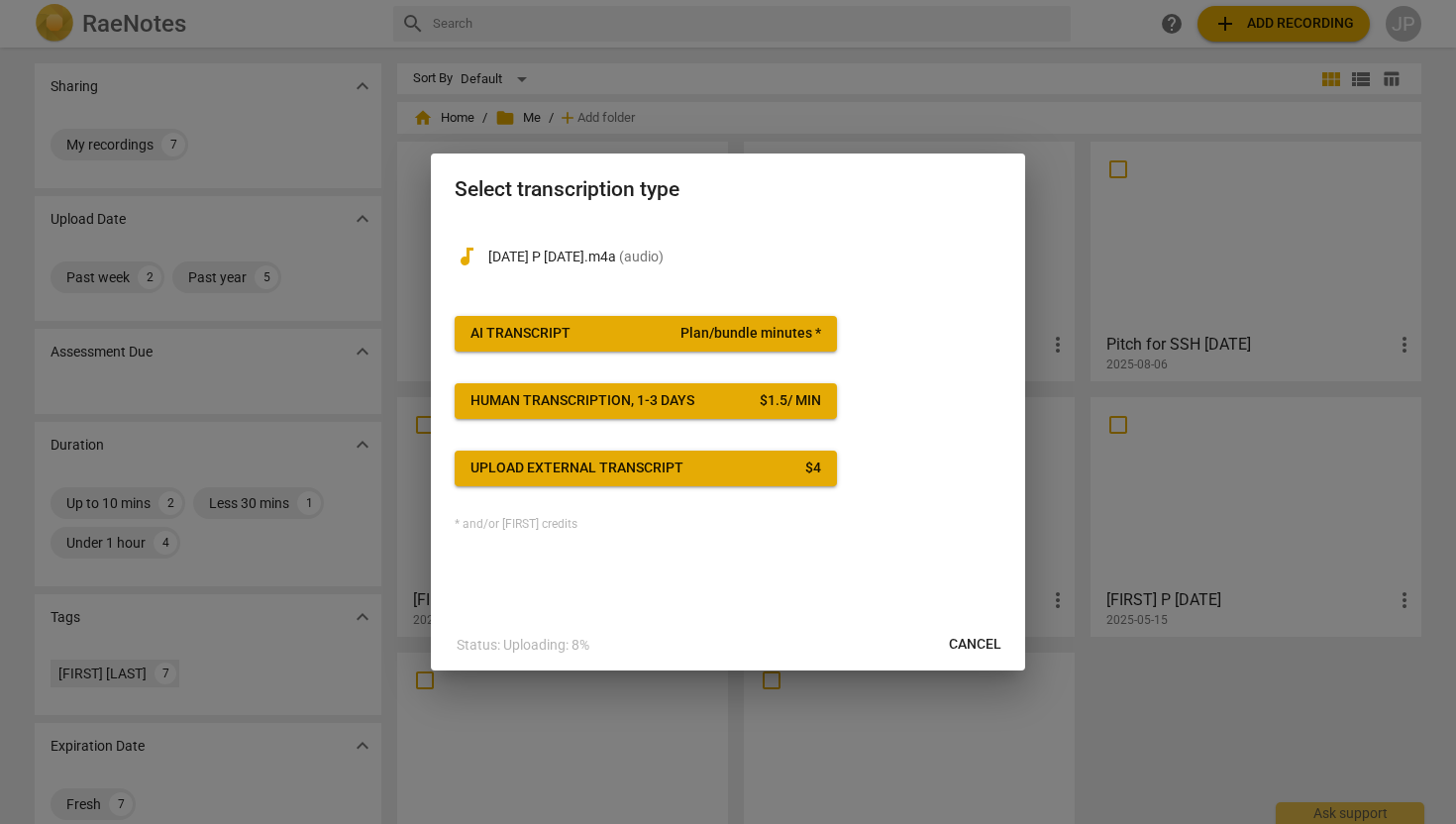 click on "AI Transcript" at bounding box center [520, 334] 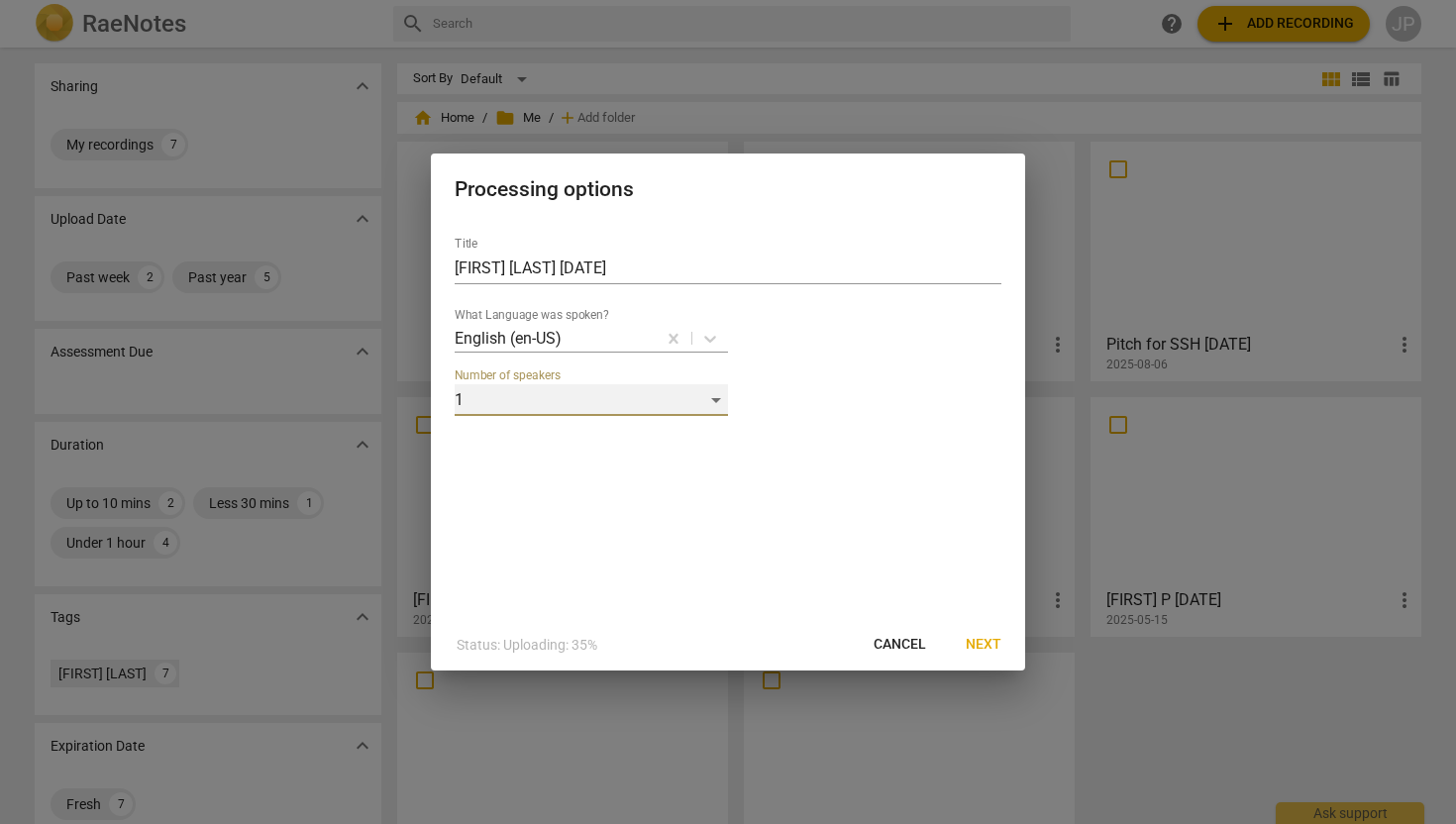 click on "1" at bounding box center (591, 400) 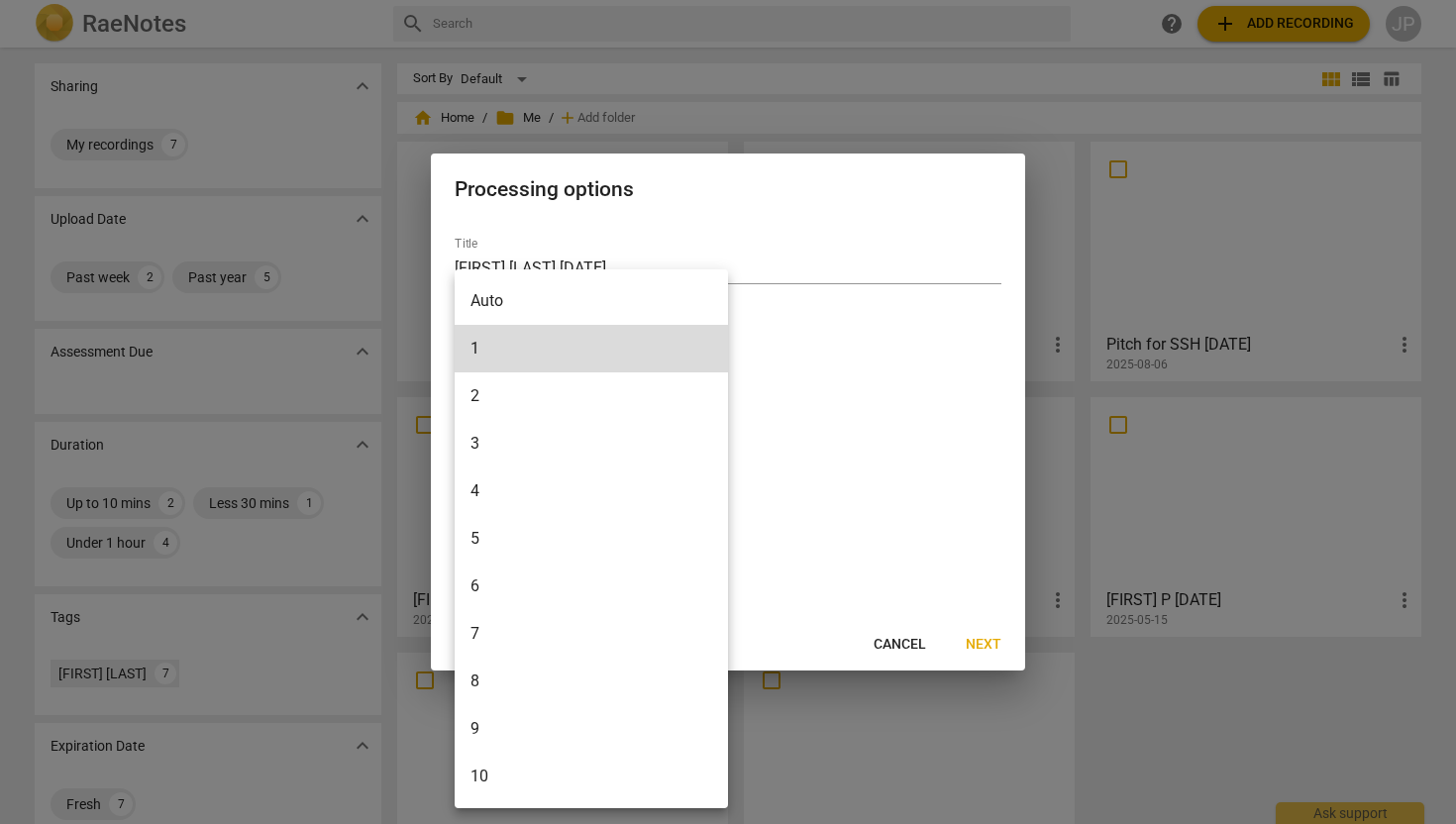 click on "2" at bounding box center (591, 396) 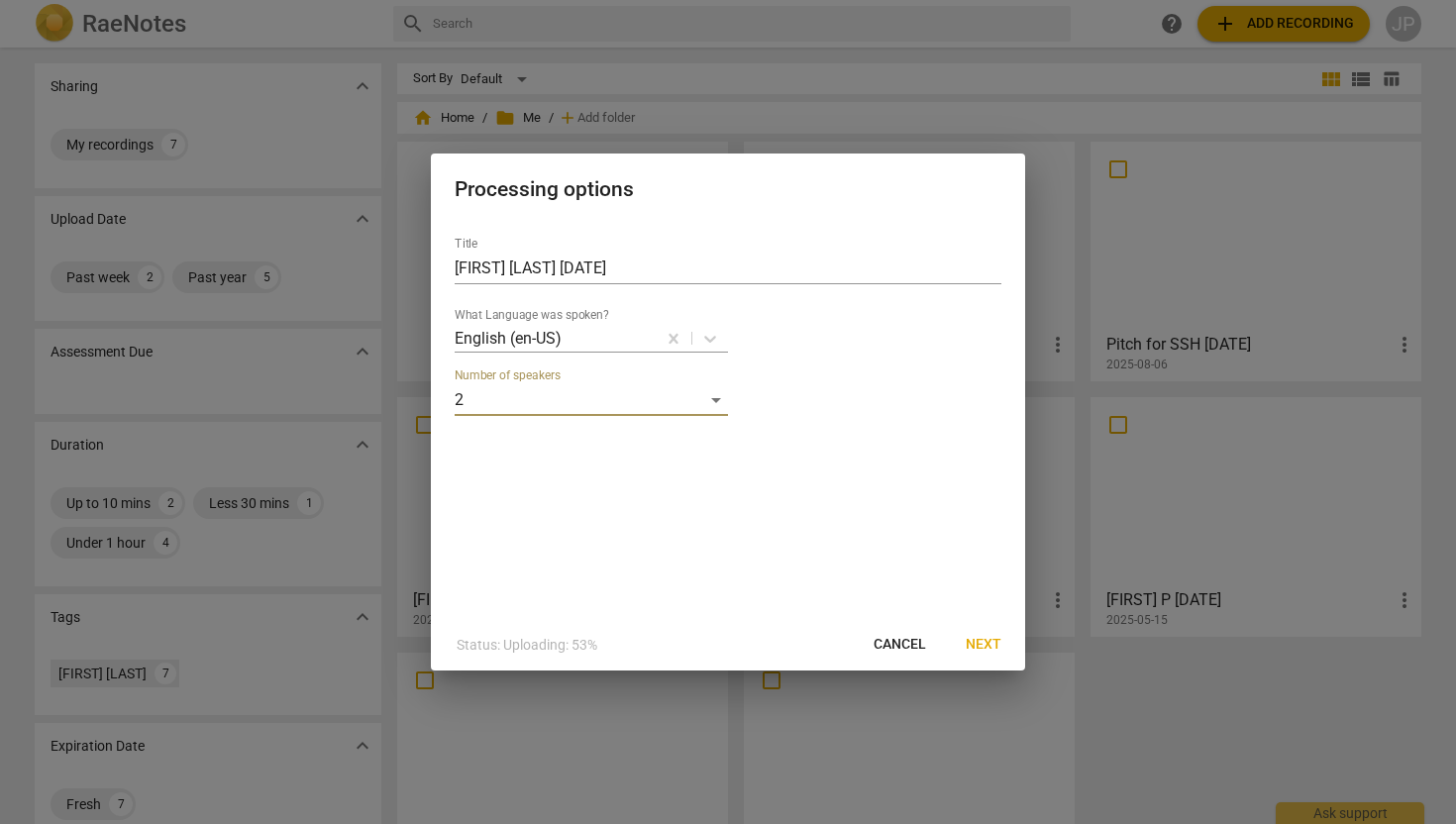 click on "Next" at bounding box center [984, 645] 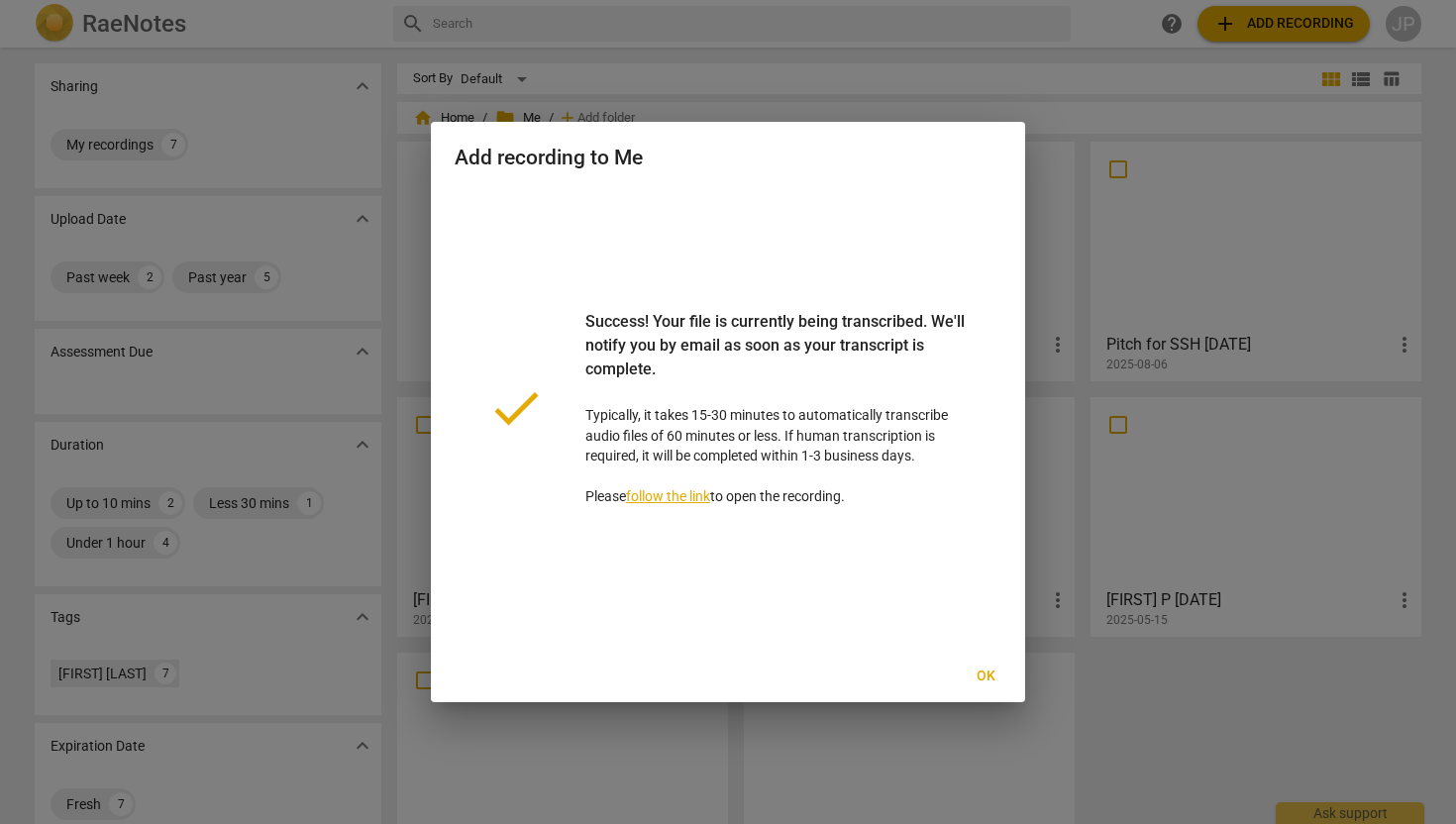 click on "Ok" at bounding box center (986, 676) 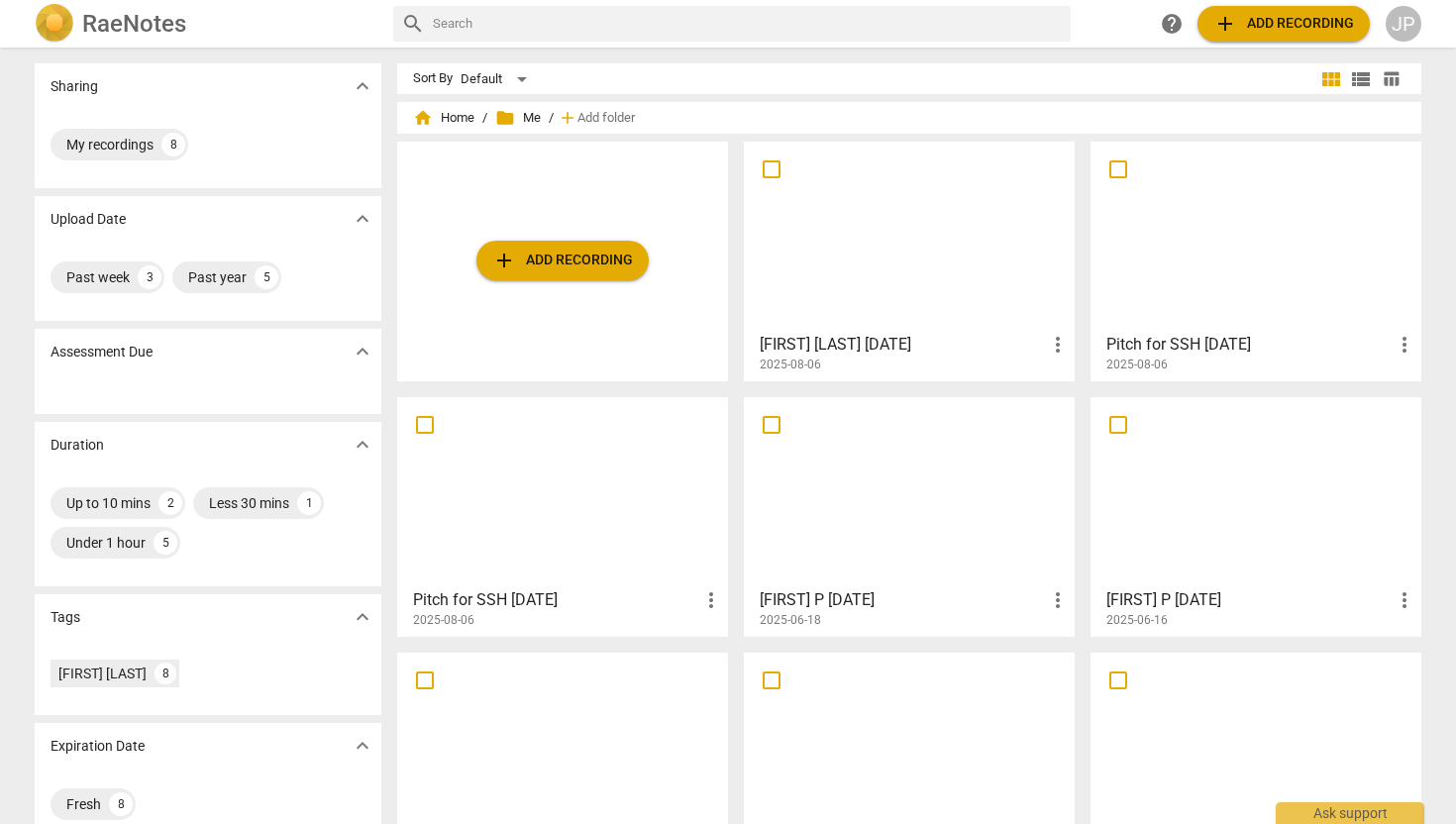 click at bounding box center (563, 491) 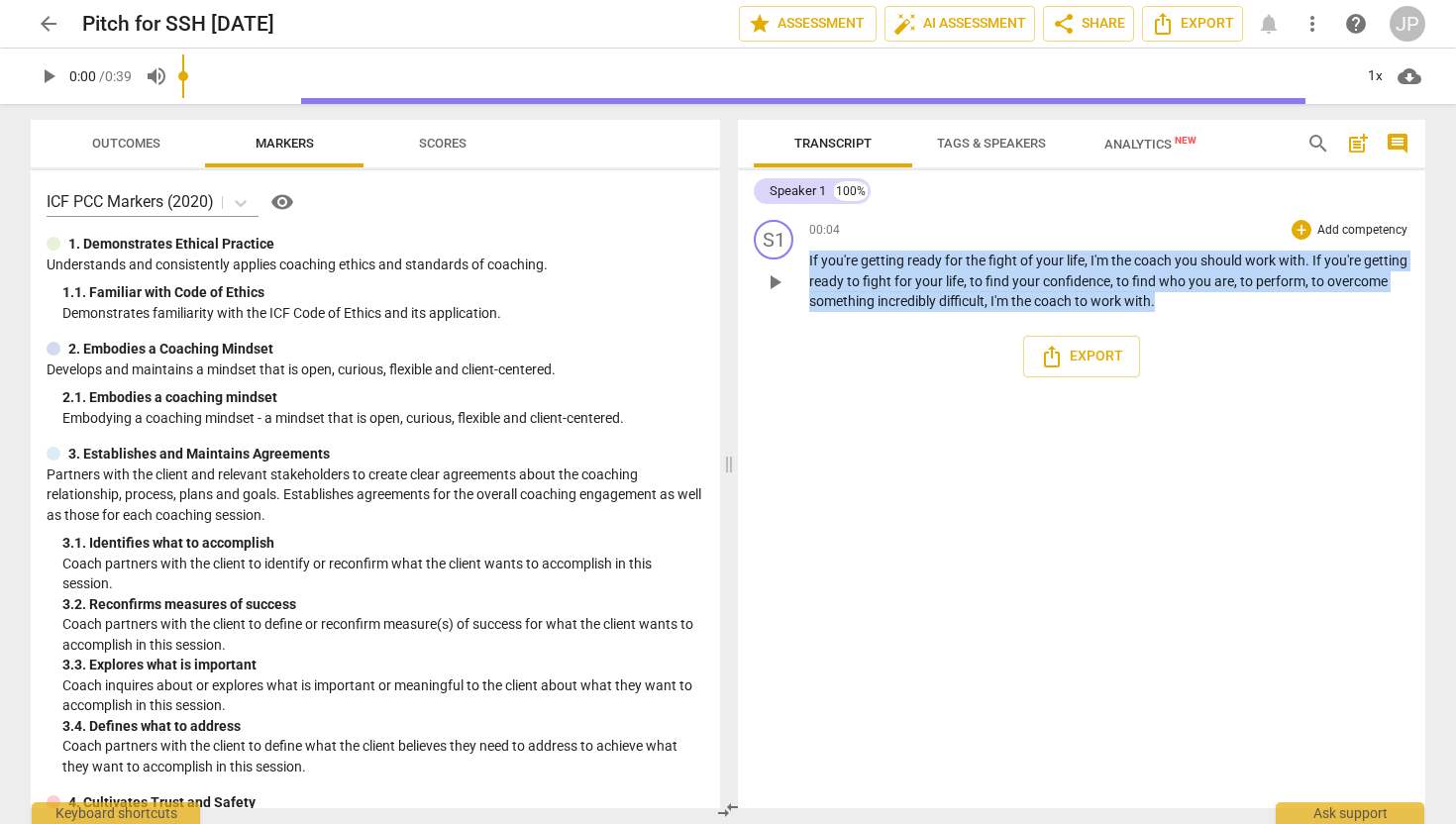 drag, startPoint x: 1180, startPoint y: 303, endPoint x: 807, endPoint y: 254, distance: 376.2047 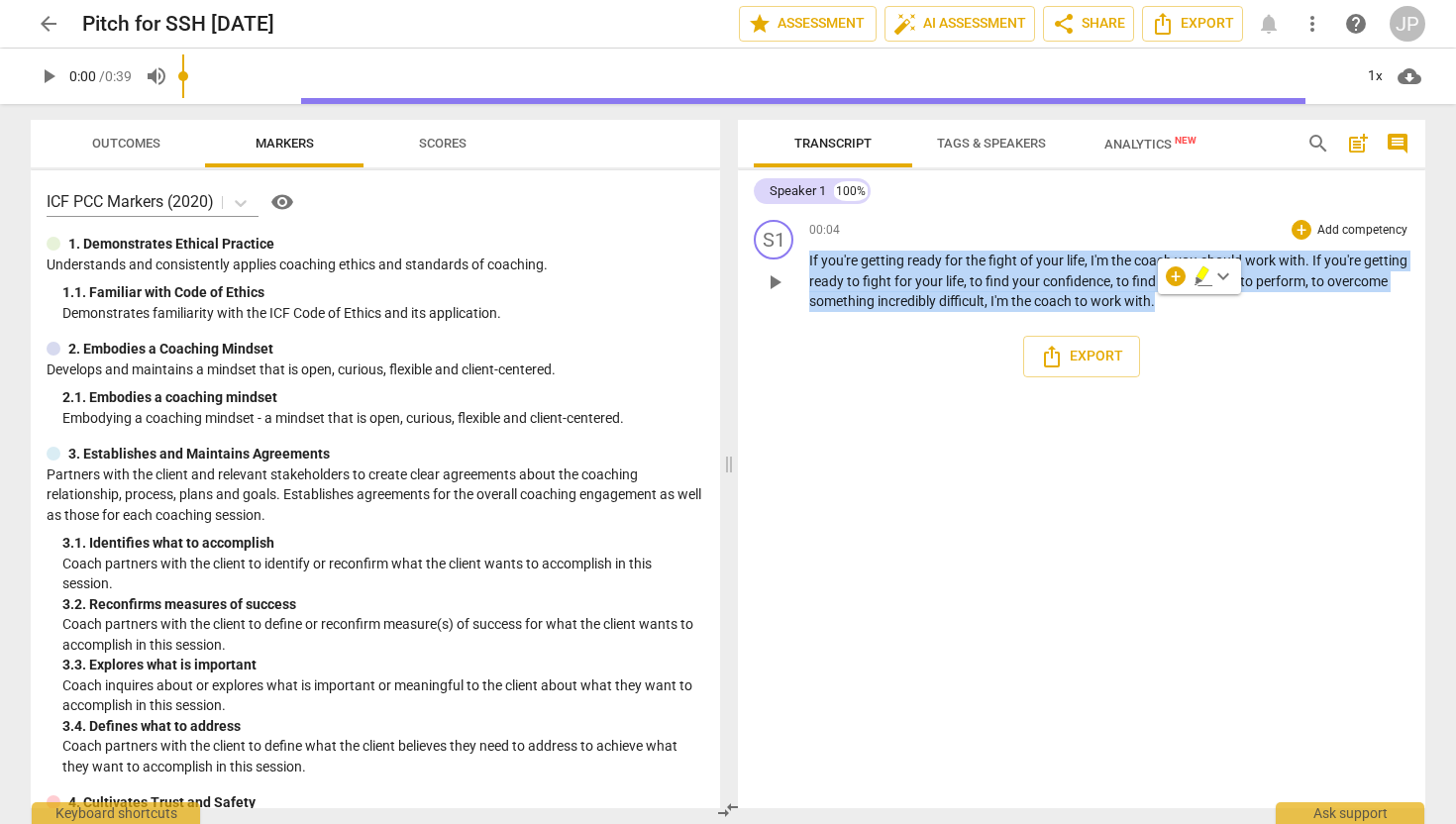 copy on "If   you're   getting   ready   for   the   fight   of   your   life ,   I'm   the   coach   you   should   work   with .   If   you're   getting   ready   to   fight   for   your   life ,   to   find   your   confidence ,   to   find   who   you   are ,   to   perform ,   to   overcome   something   incredibly   difficult ,   I'm   the   coach   to   work   with ." 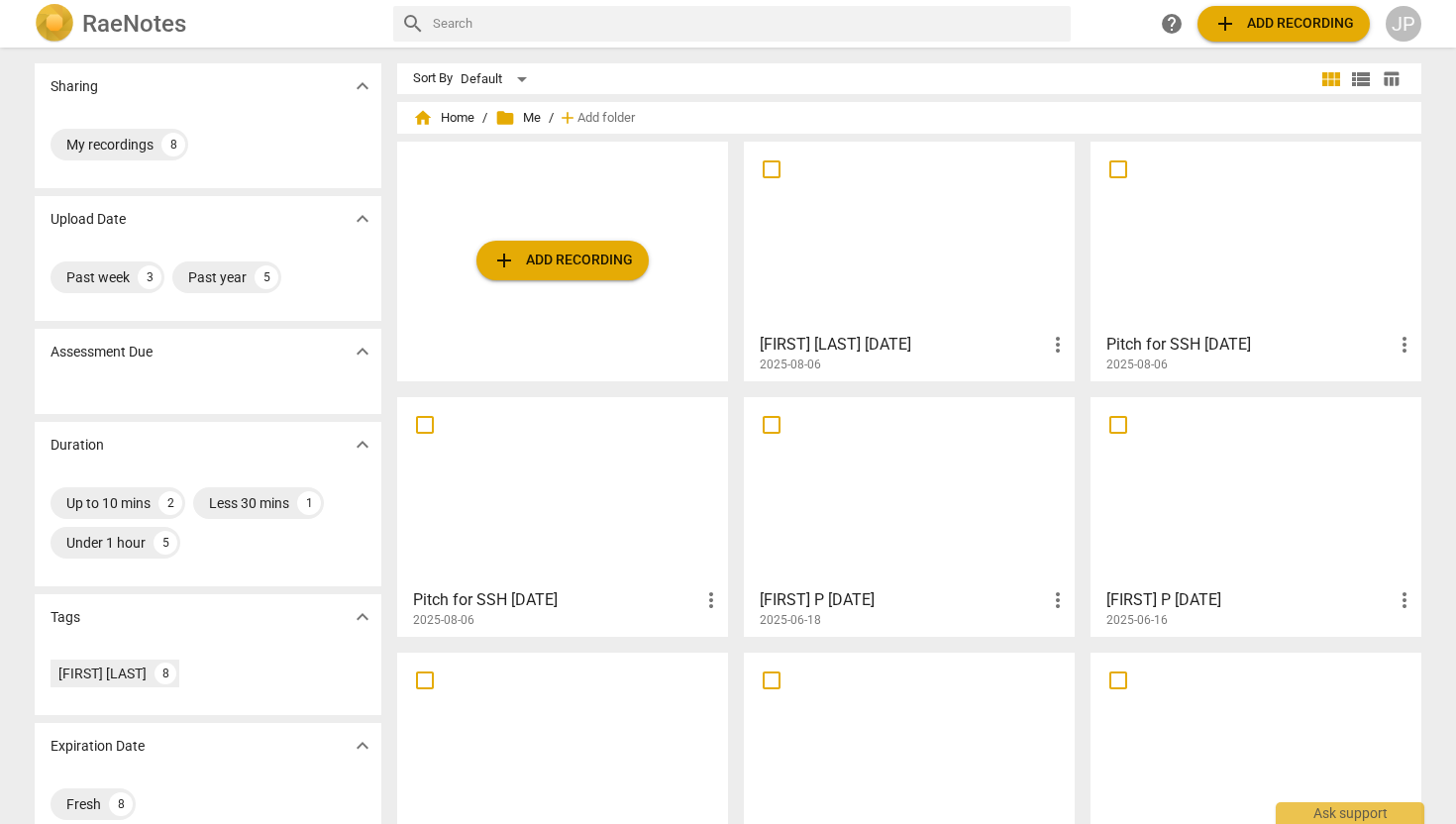 click at bounding box center [1256, 236] 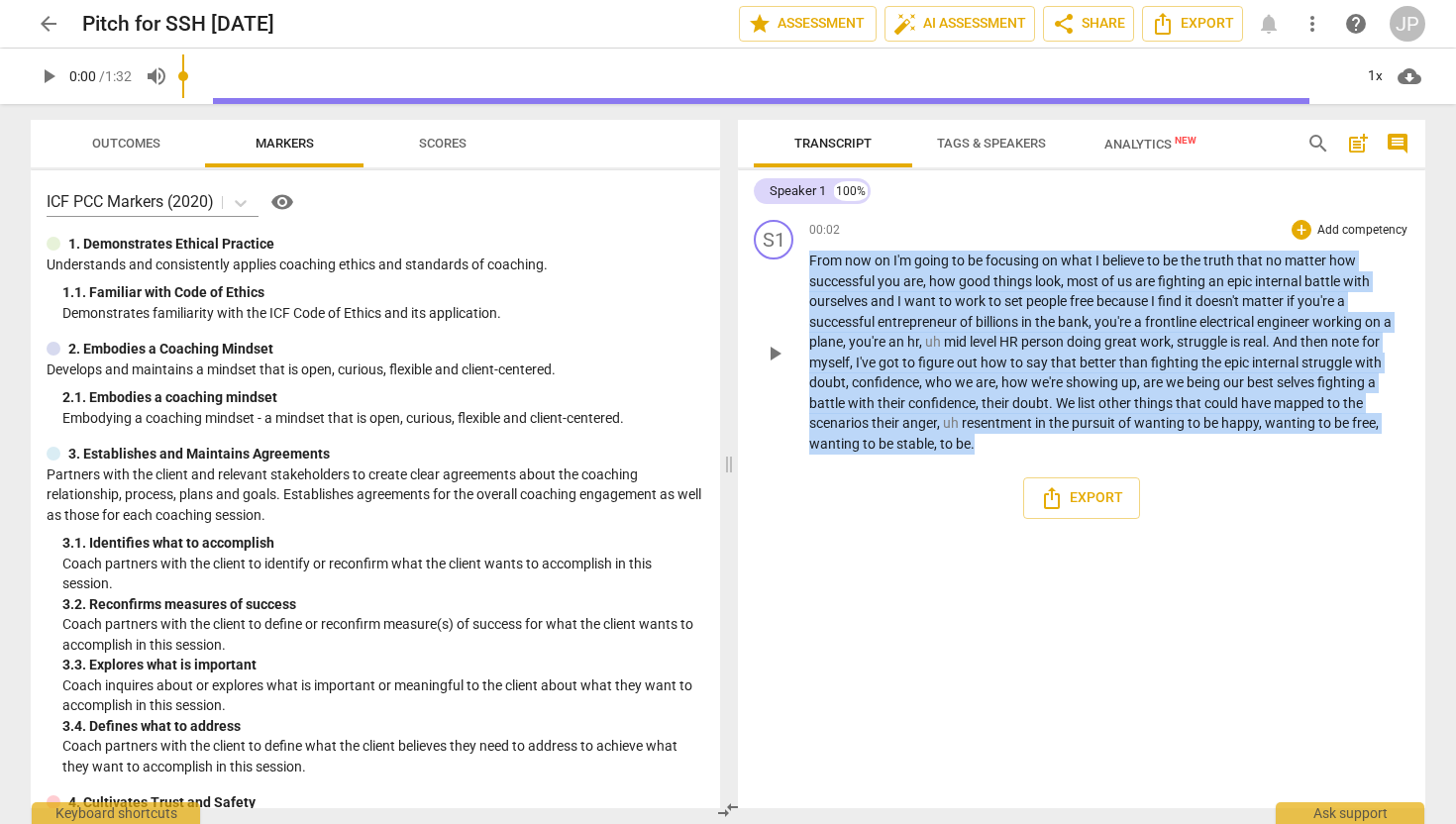 drag, startPoint x: 988, startPoint y: 446, endPoint x: 807, endPoint y: 268, distance: 253.8602 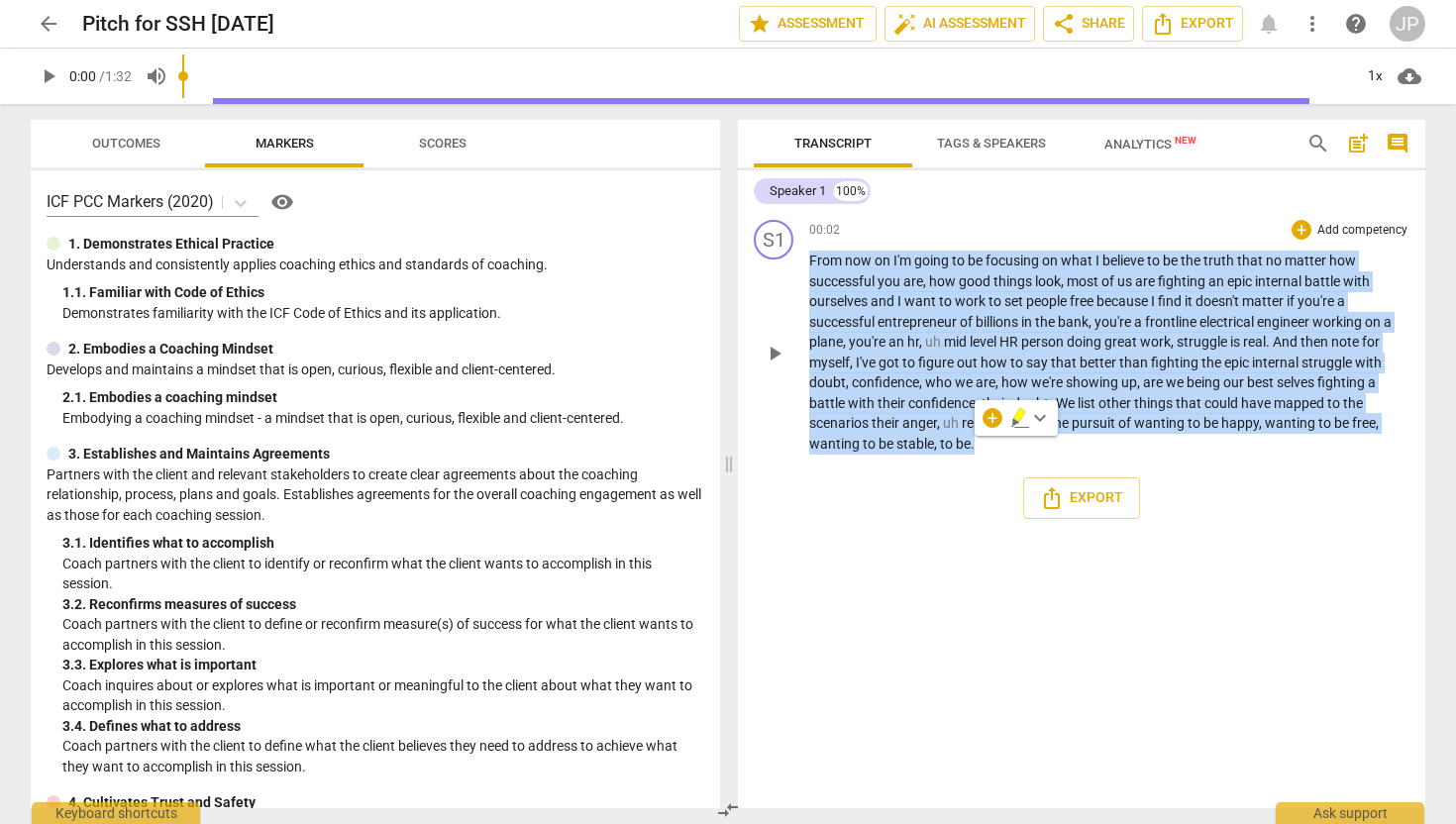copy on "From   now   on   I'm   going   to   be   focusing   on   what   I   believe   to   be   the   truth   that   no   matter   how   successful   you   are ,   how   good   things   look ,   most   of   us   are   fighting   an   epic   internal   battle   with   ourselves   and   I   want   to   work   to   set   people   free   because   I   find   it   doesn't   matter   if   you're   a   successful   entrepreneur   of   billions   in   the   bank ,   you're   a   frontline   electrical   engineer   working   on   a   plane ,   you're   an   hr ,   uh   mid   level   HR   person   doing   great   work ,   struggle   is   real .   And   then   note   for   myself ,   I've   got   to   figure   out   how   to   say   that   better   than   fighting   the   epic   internal   struggle   with   doubt ,   confidence ,   who   we   are ,   how   we're   showing   up ,   are   we   being   our   best   selves   fighting   a   battle   with   their   confidence ,   their   doubt .   We   list   other   things   tha..." 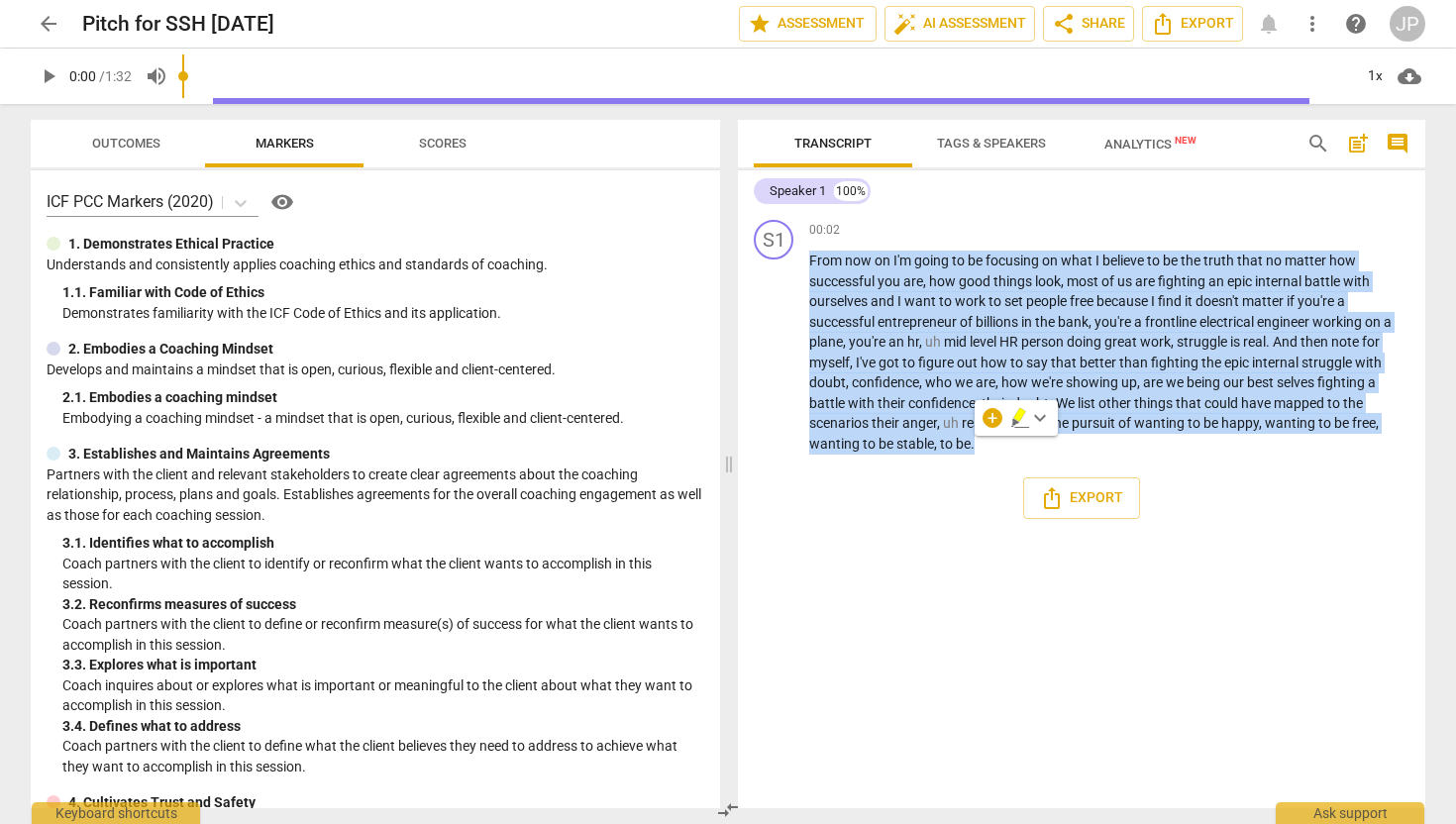click on "arrow_back" at bounding box center [49, 24] 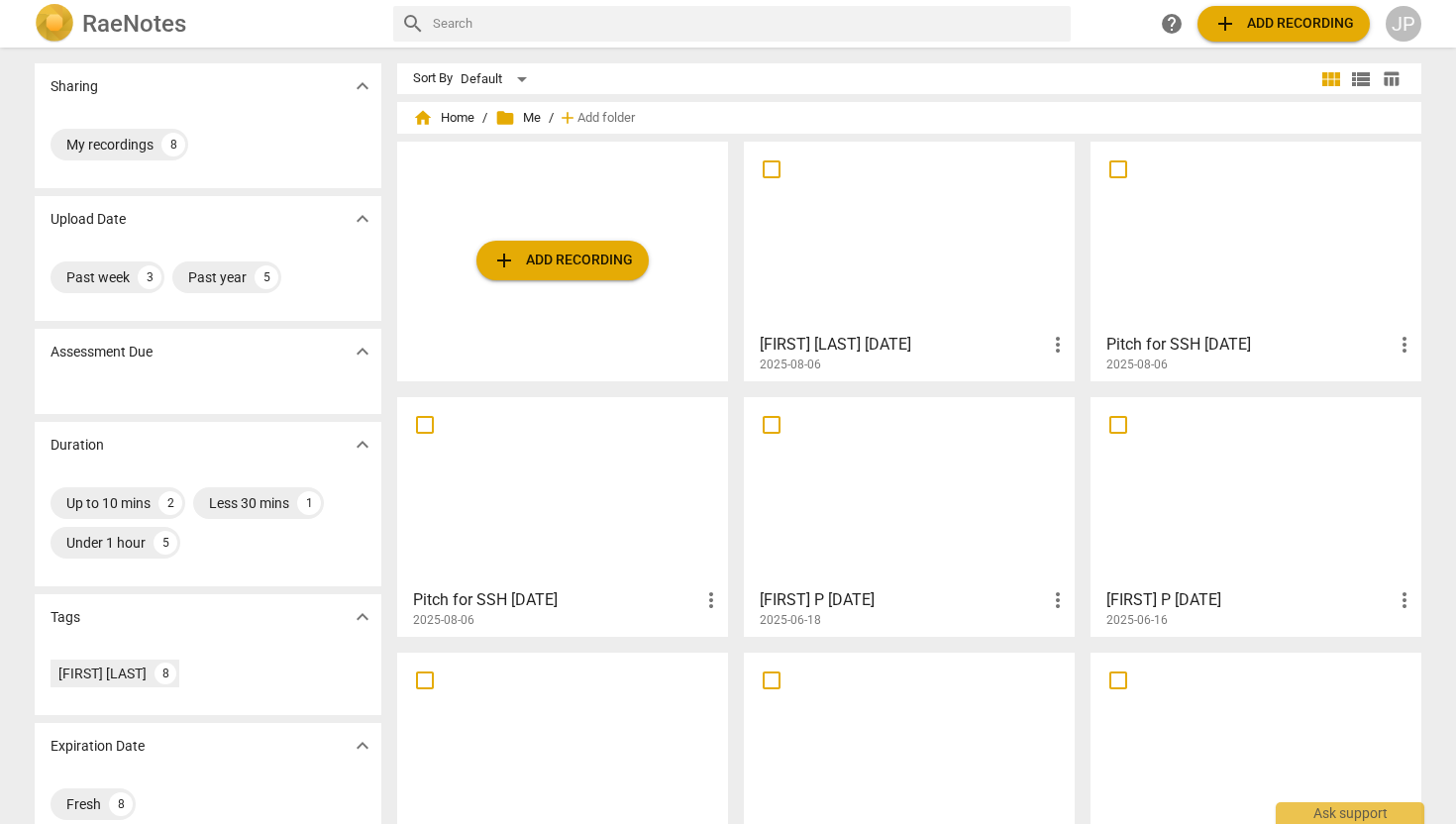 click at bounding box center [909, 236] 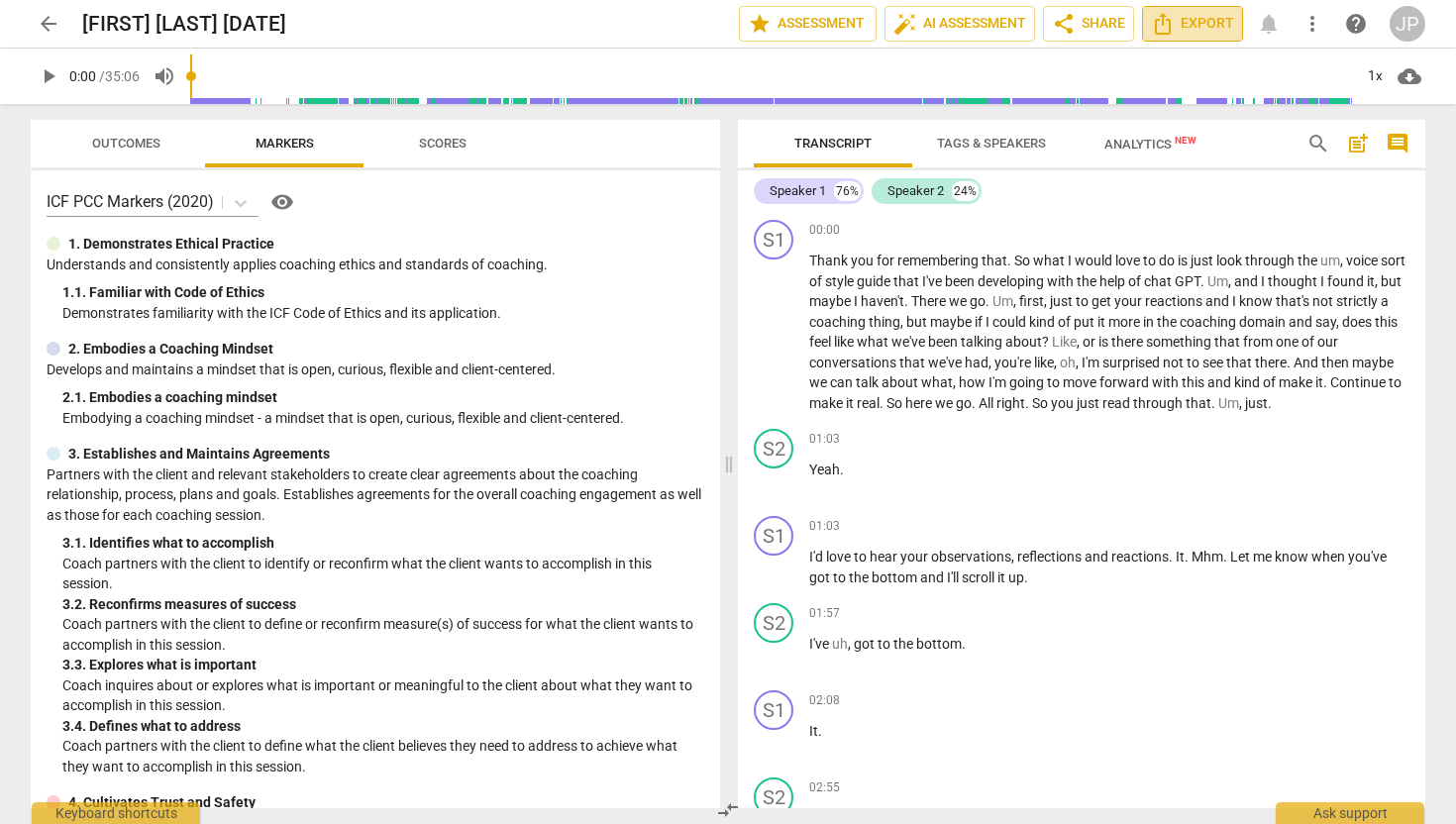 click on "Export" at bounding box center [1193, 24] 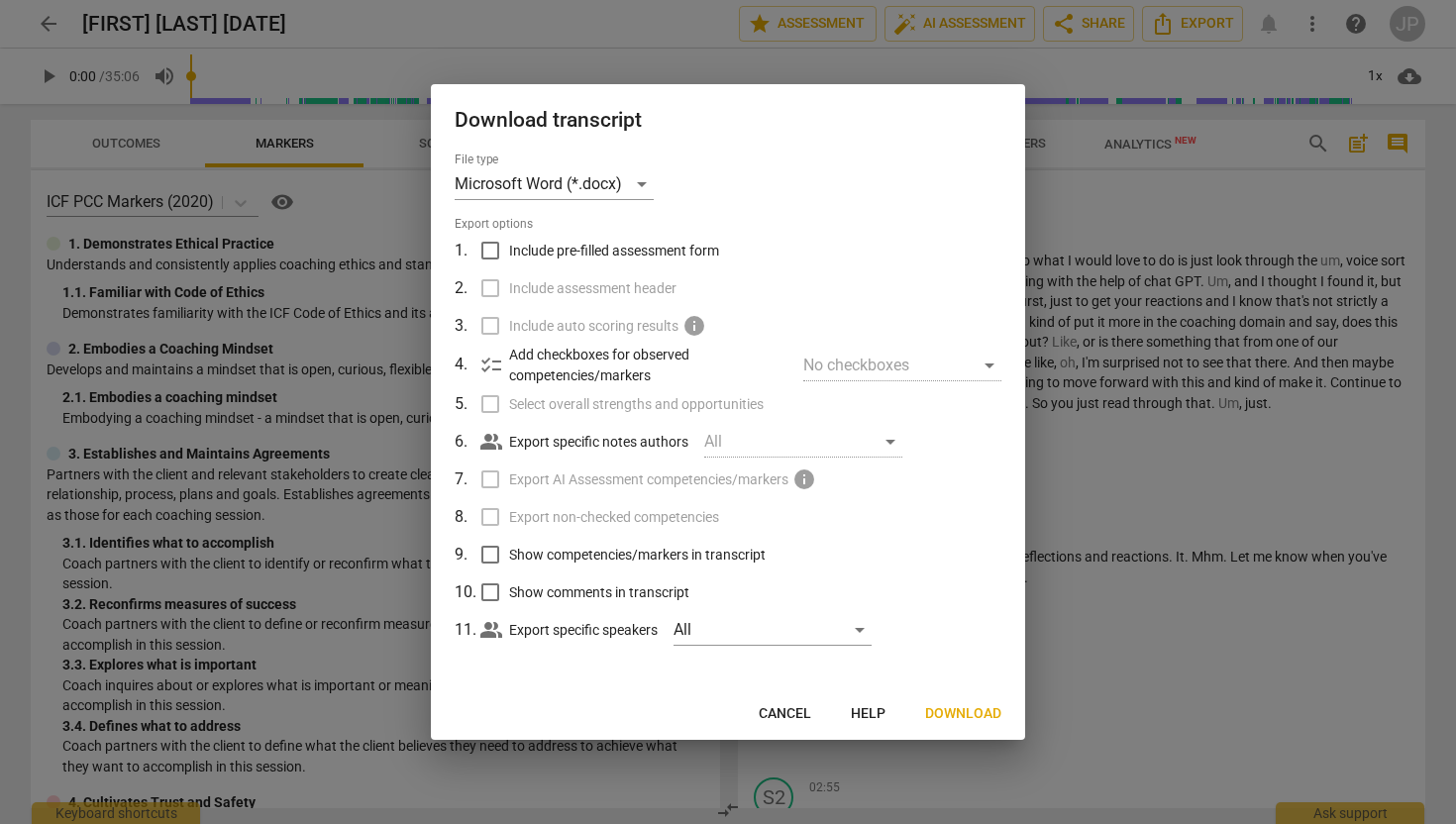 click on "Download" at bounding box center [963, 714] 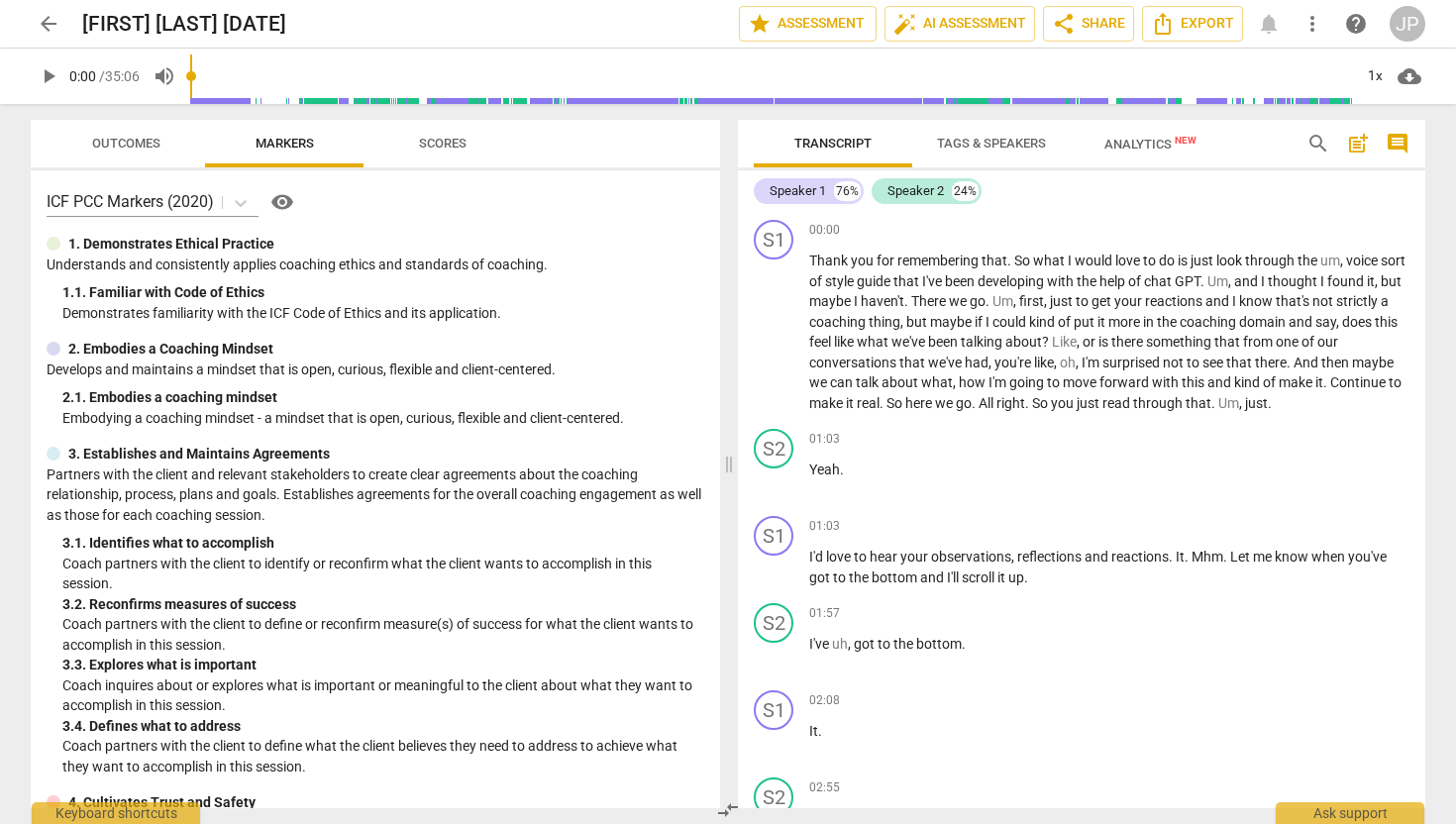 type 